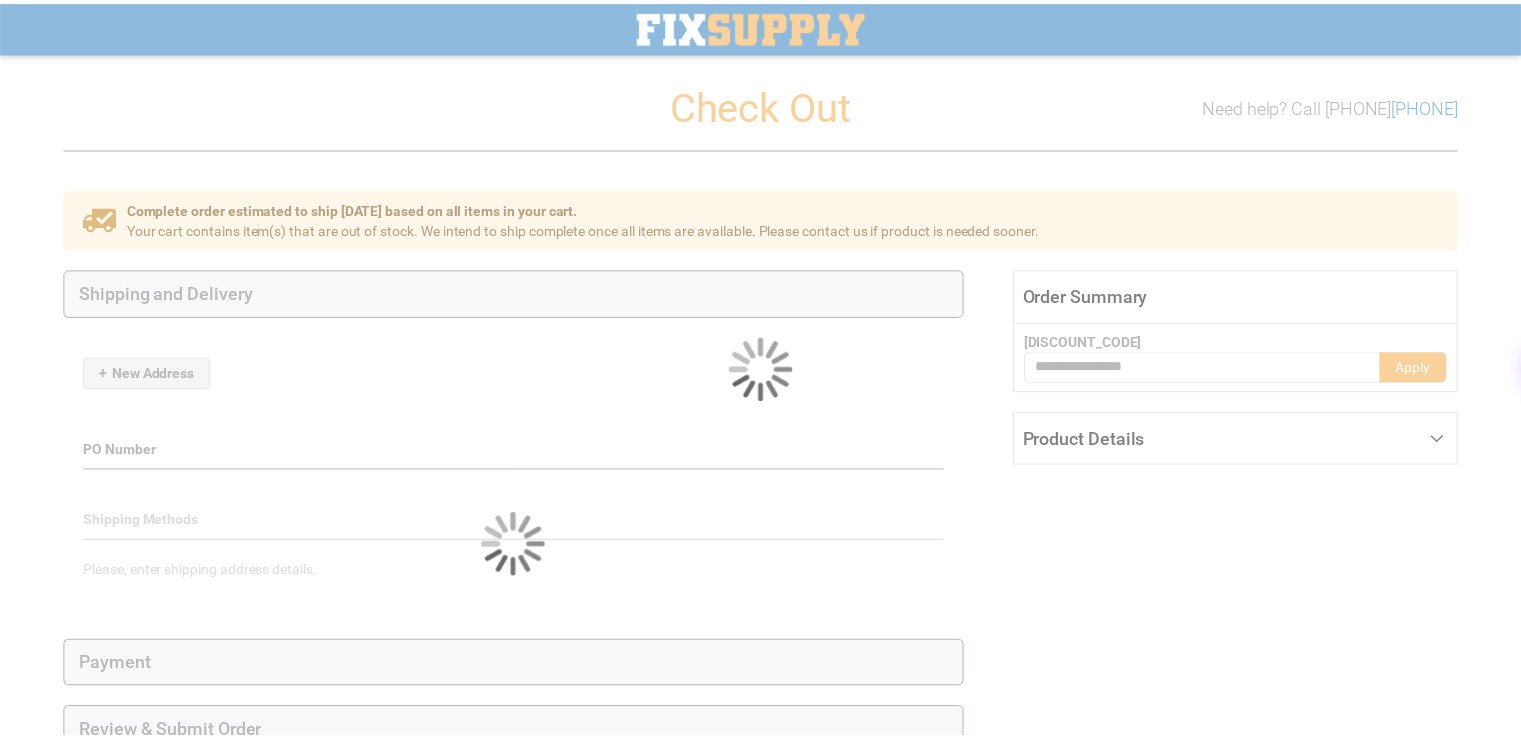 scroll, scrollTop: 116, scrollLeft: 0, axis: vertical 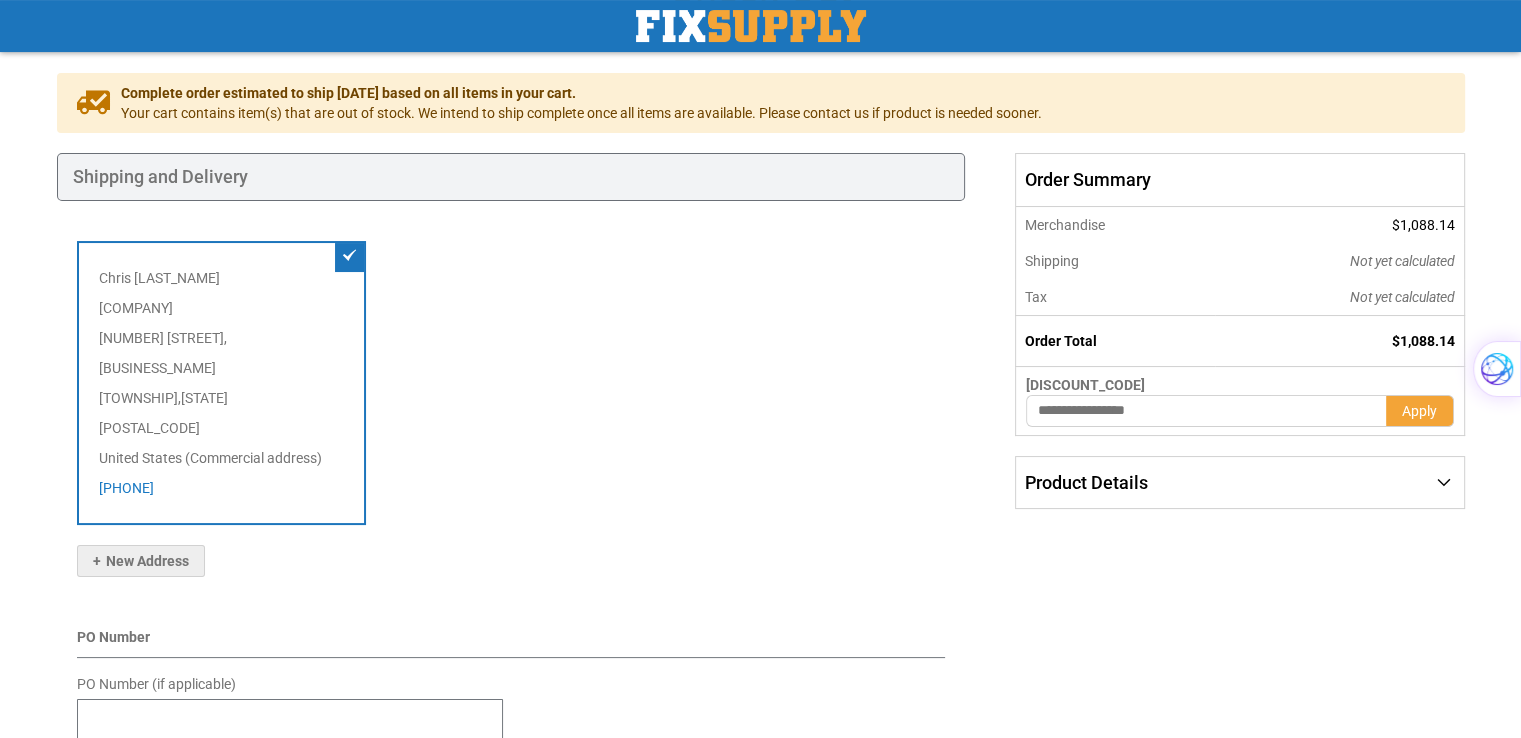 click on "Shipping and Delivery" at bounding box center [511, 177] 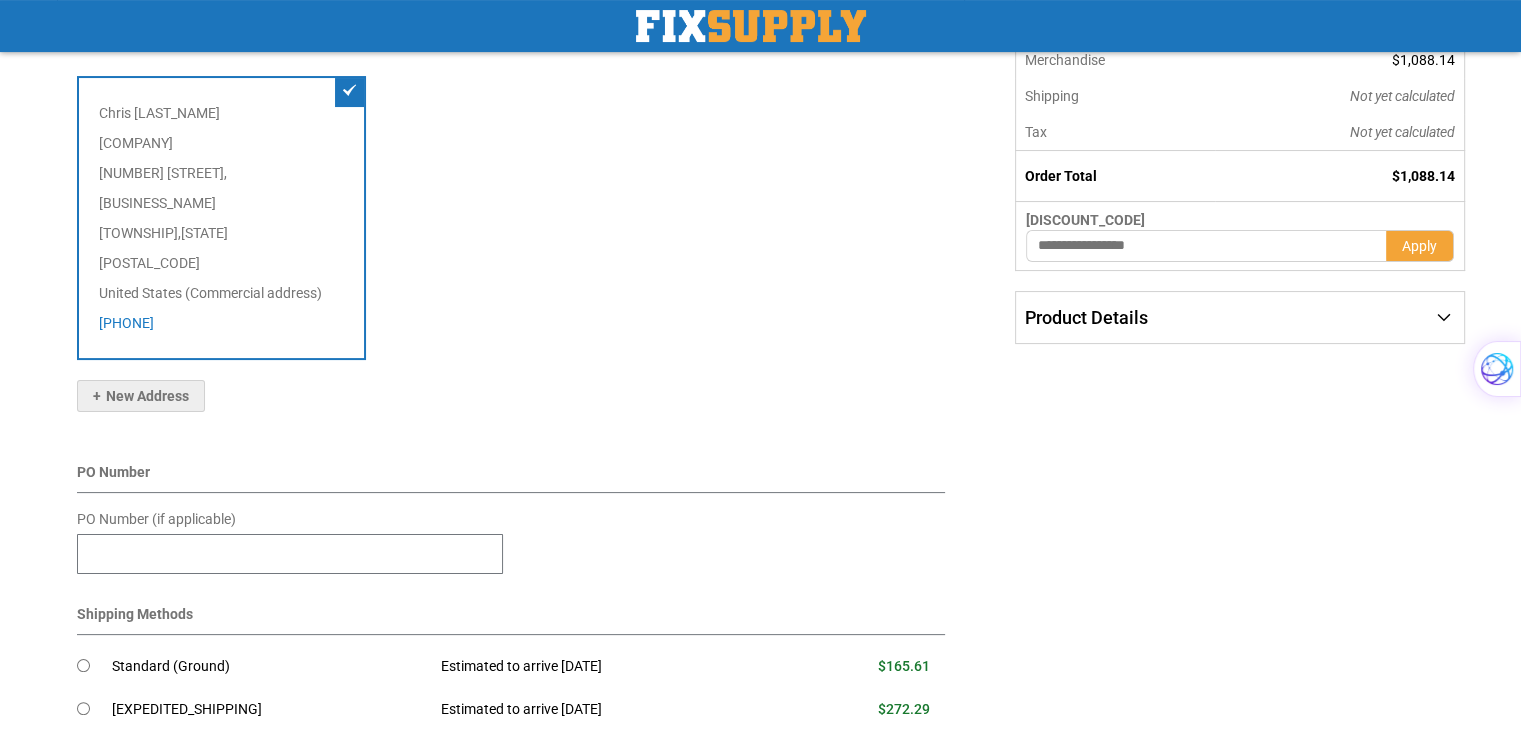 scroll, scrollTop: 316, scrollLeft: 0, axis: vertical 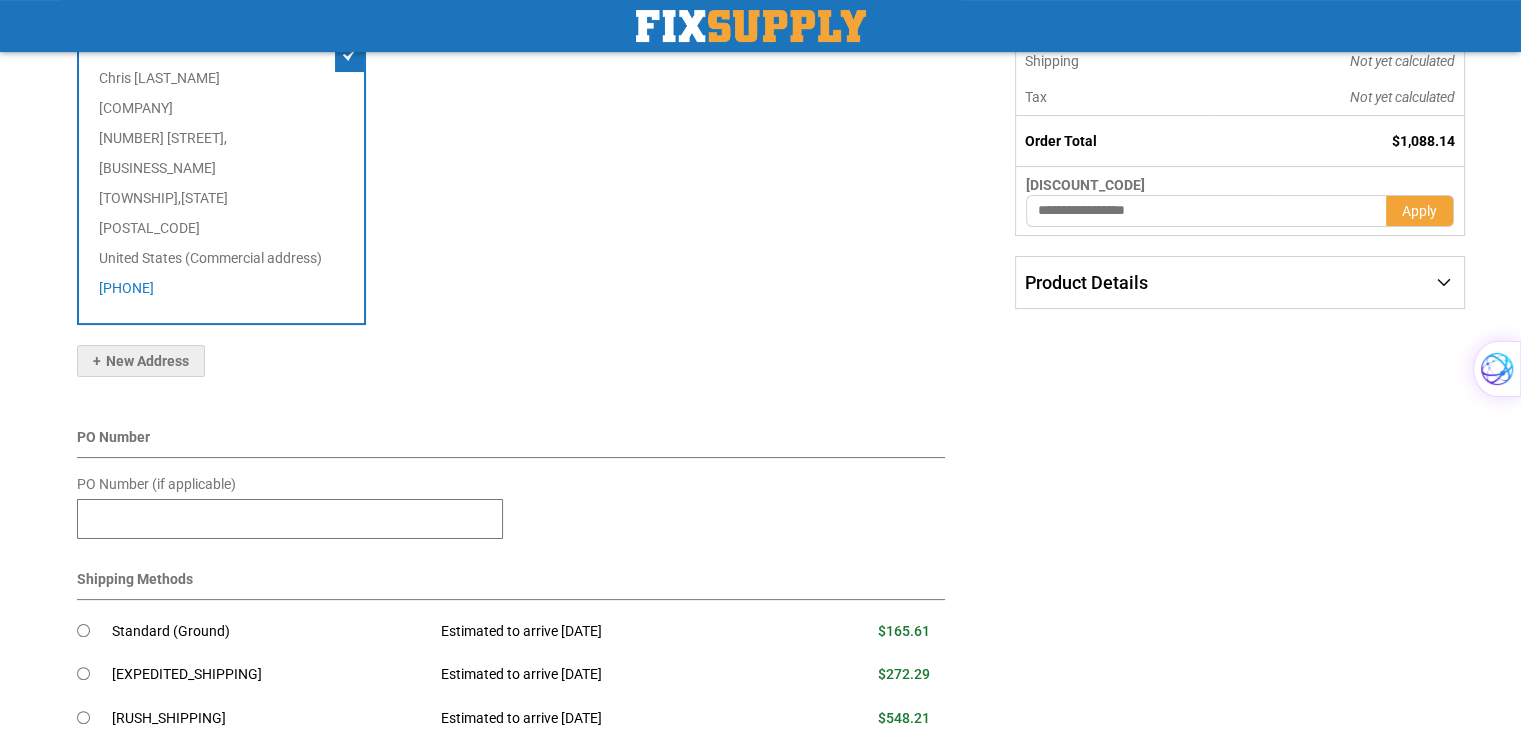 click on "PO Number" at bounding box center (511, 442) 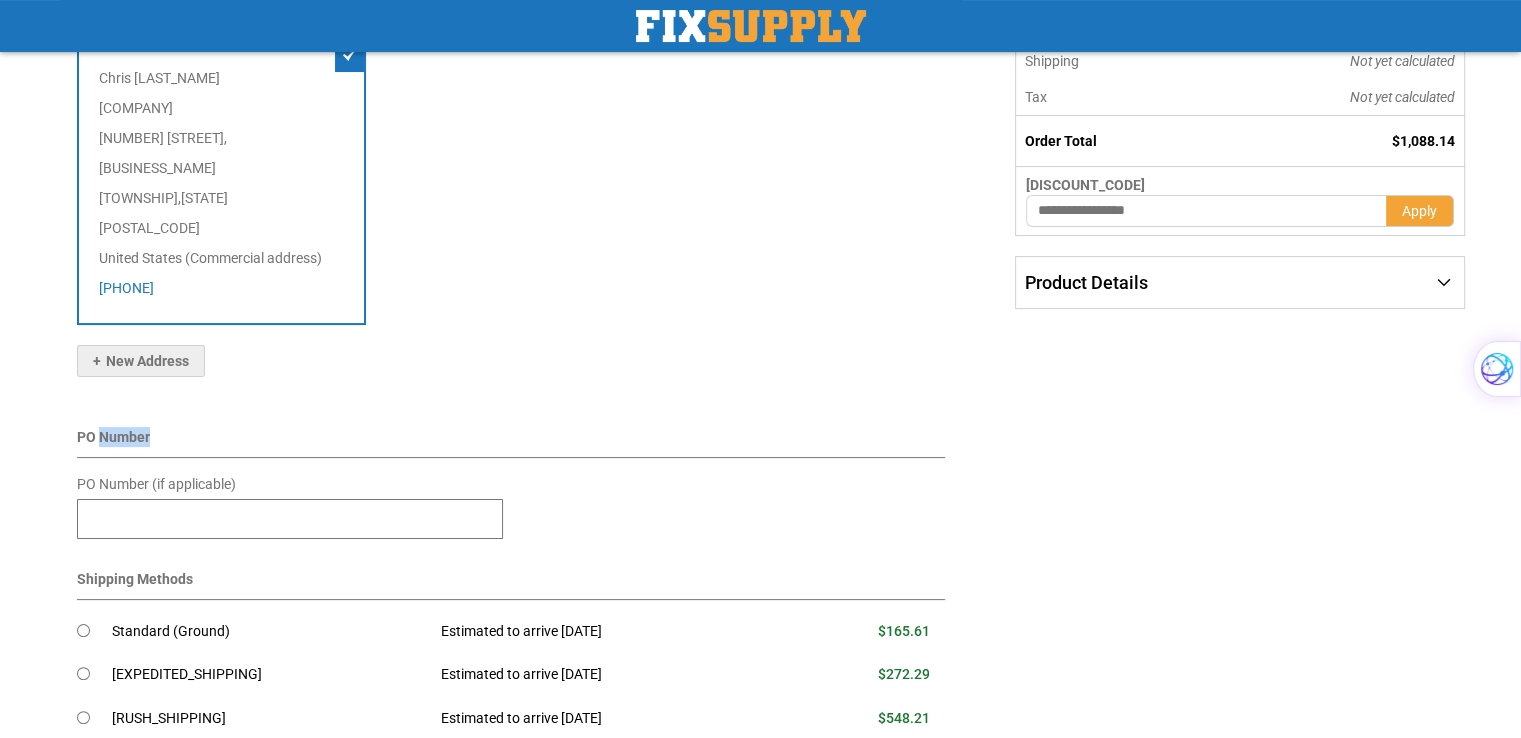 click on "PO Number" at bounding box center [511, 442] 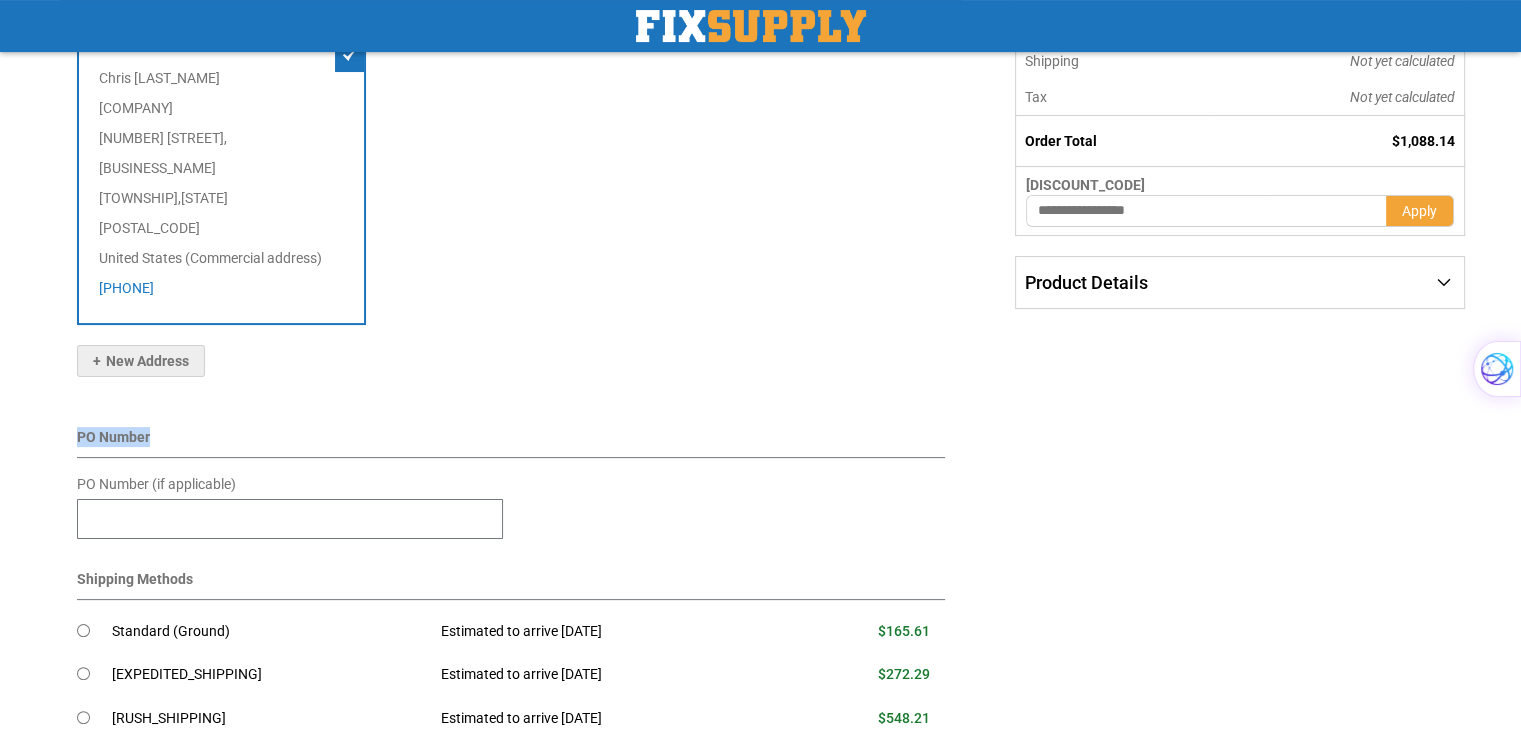 click on "PO Number" at bounding box center (511, 442) 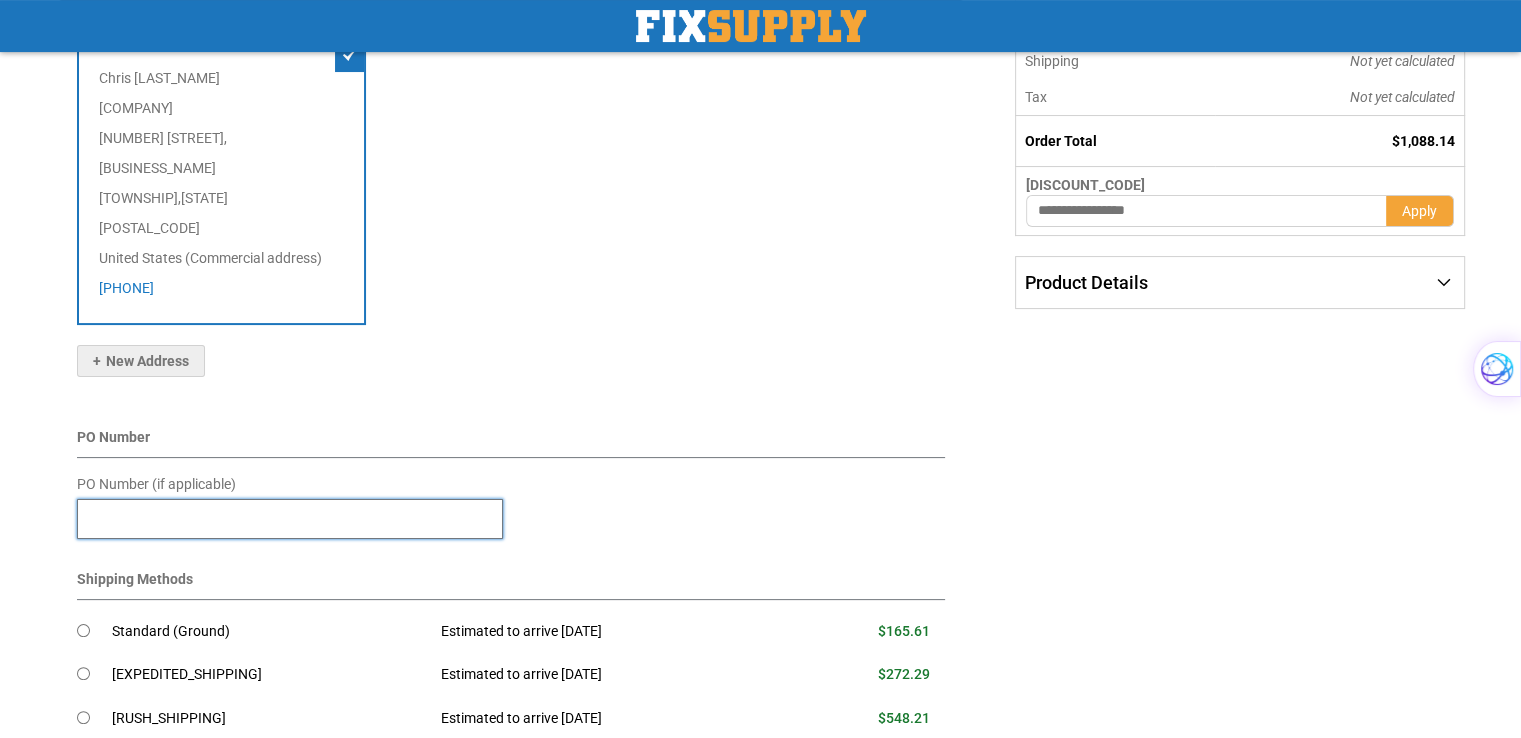 click on "PO Number (if applicable)" at bounding box center (290, 519) 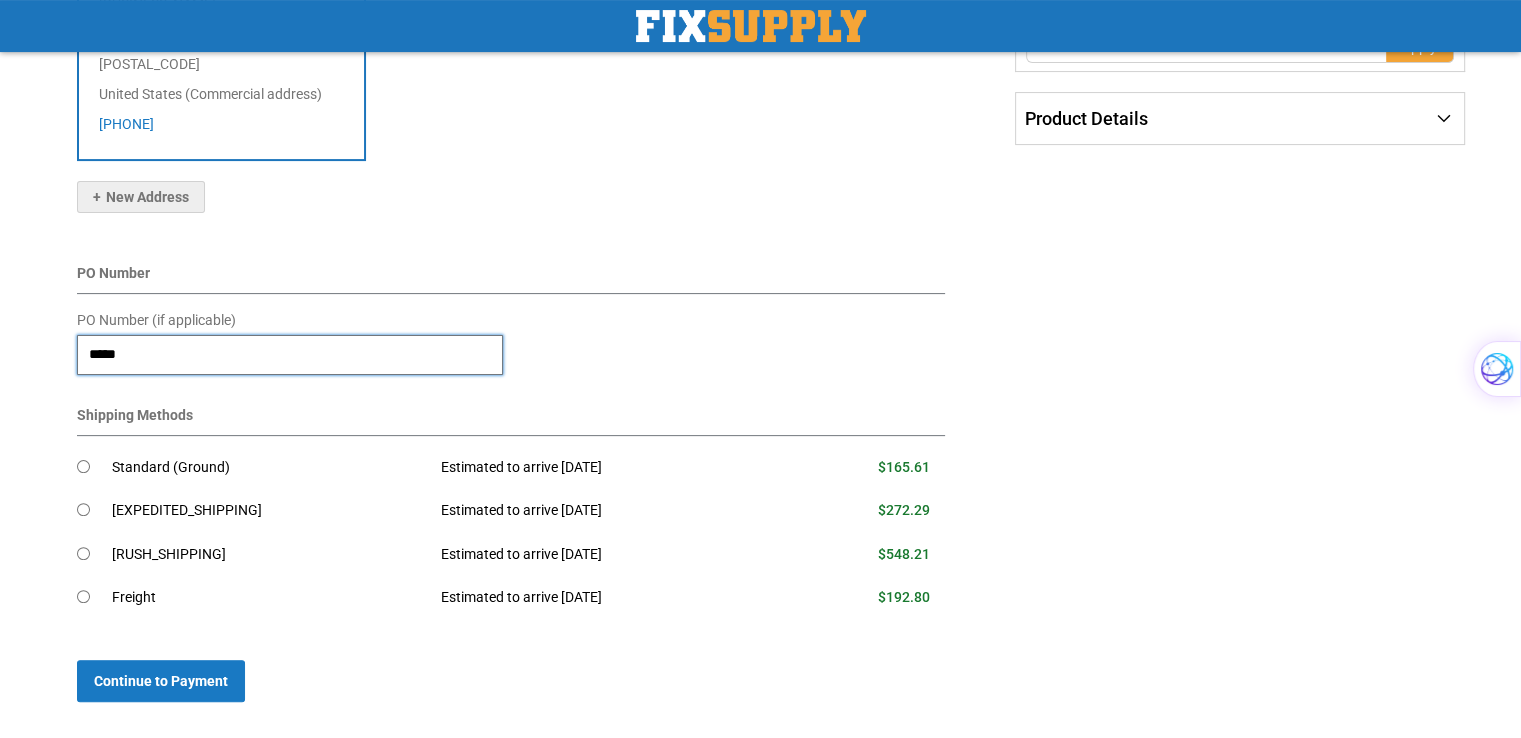 scroll, scrollTop: 516, scrollLeft: 0, axis: vertical 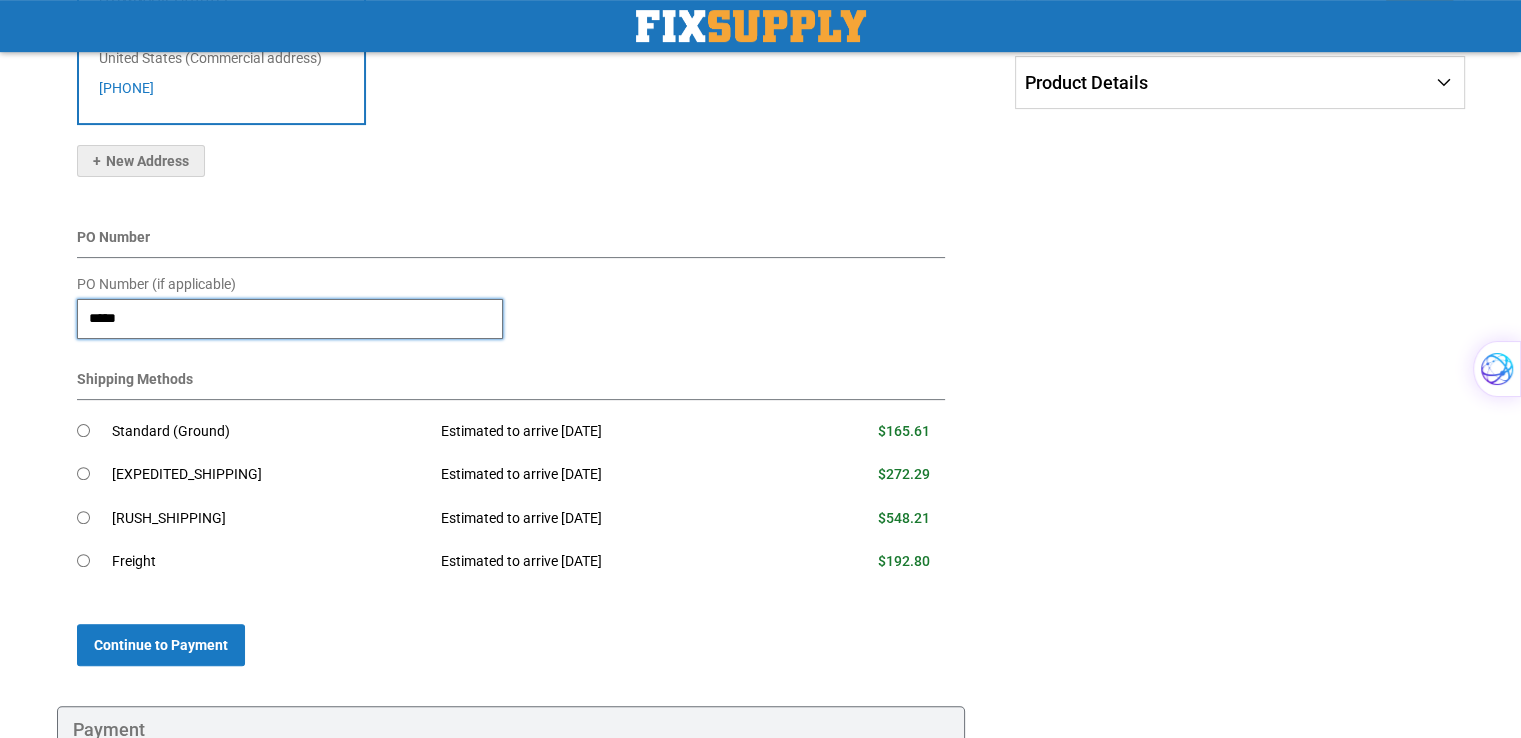 type on "*****" 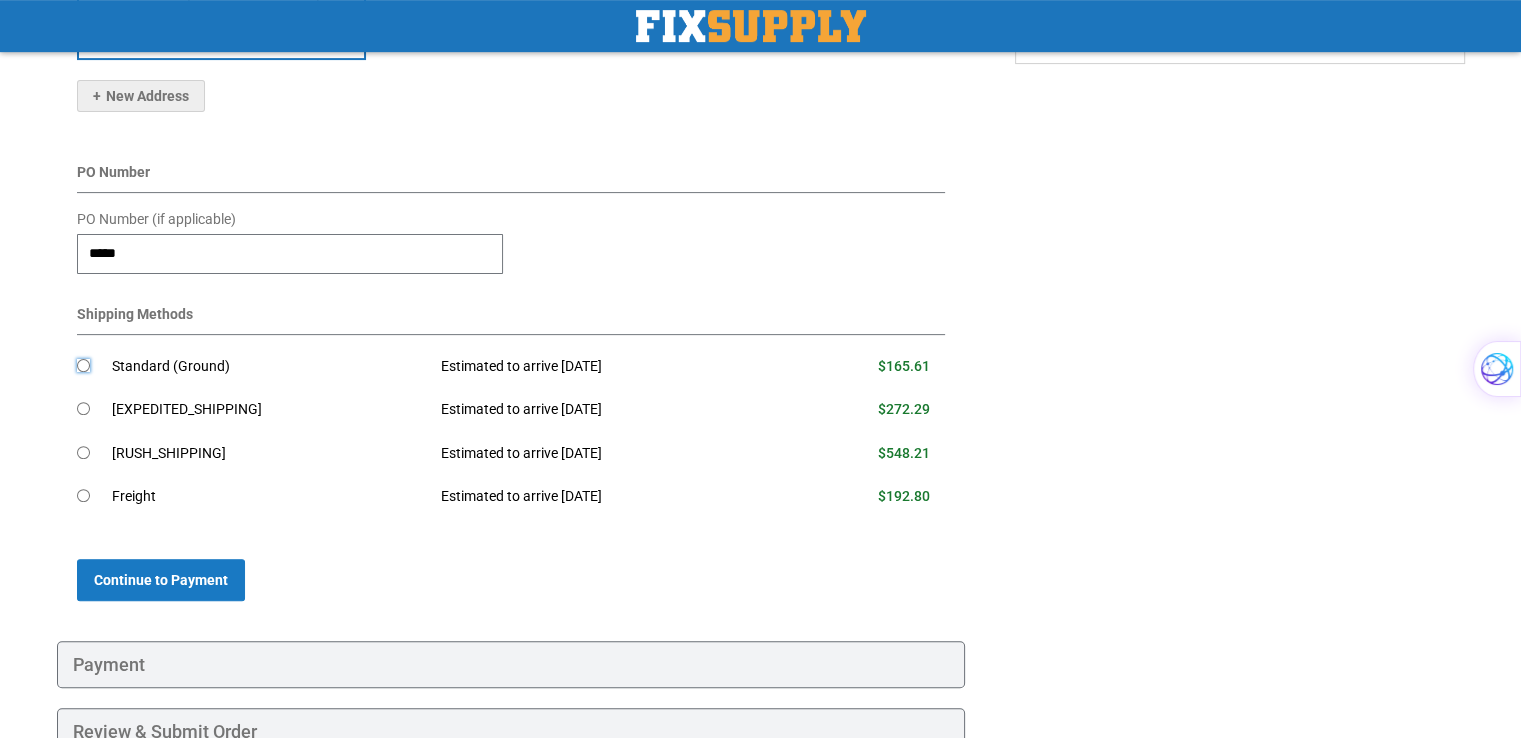scroll, scrollTop: 616, scrollLeft: 0, axis: vertical 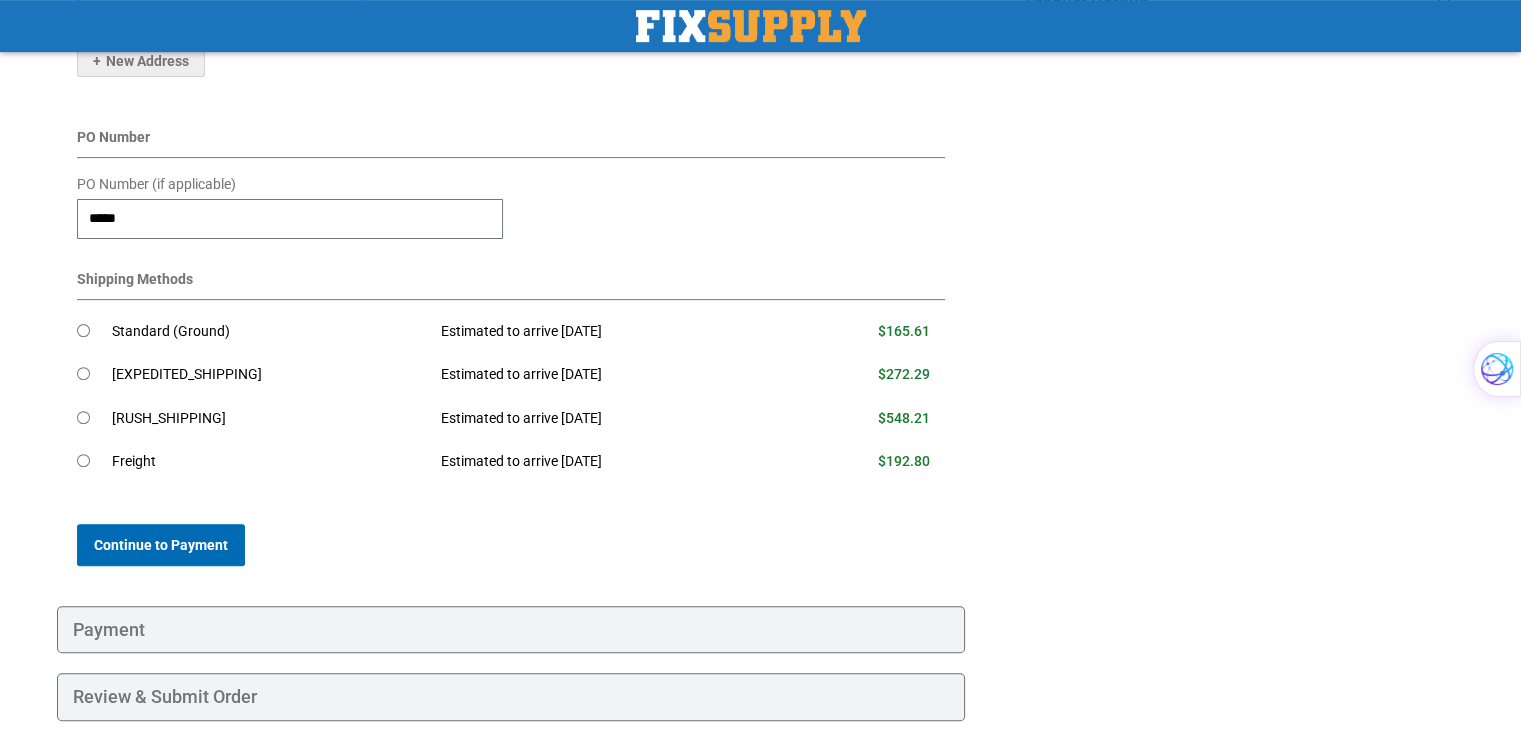 click on "Continue to Payment" at bounding box center (161, 545) 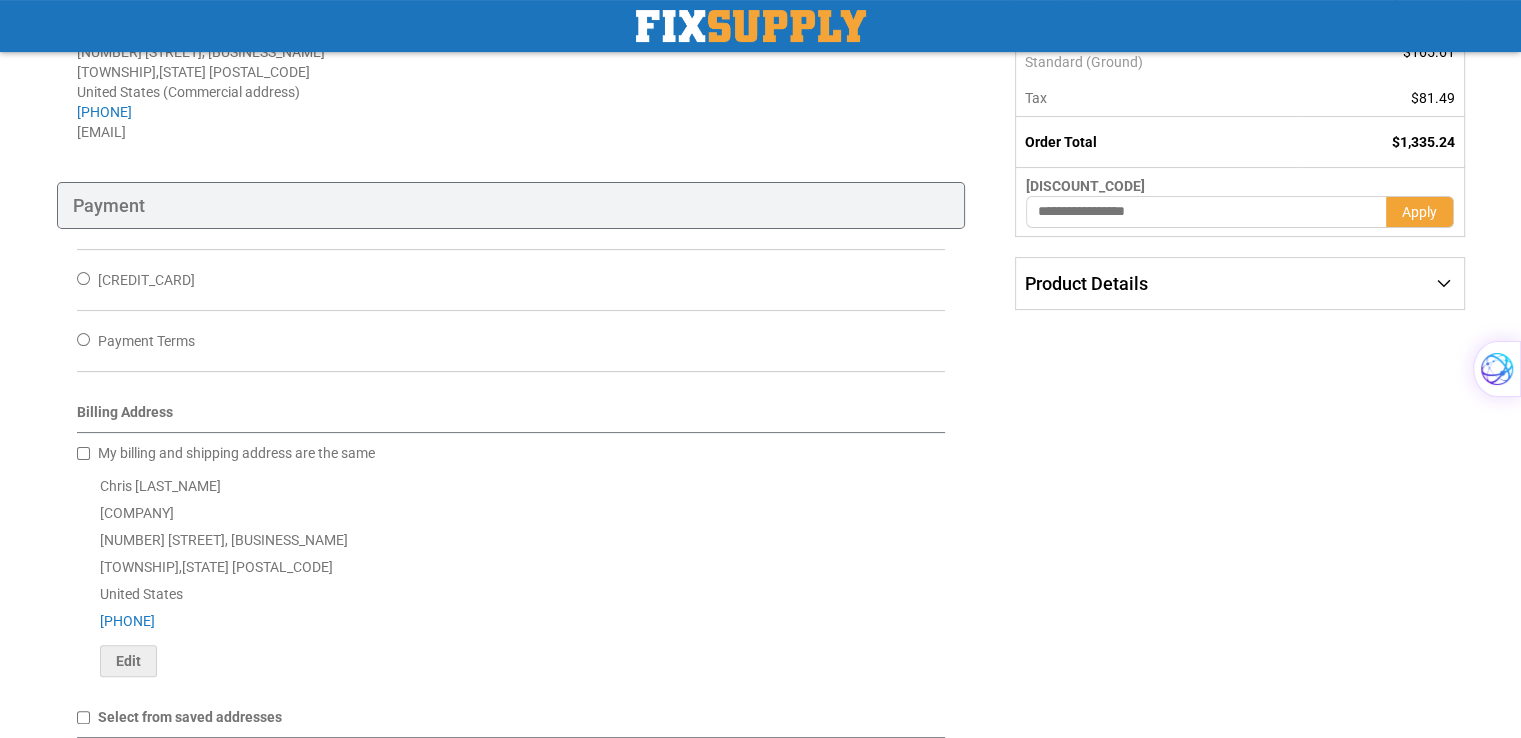 scroll, scrollTop: 300, scrollLeft: 0, axis: vertical 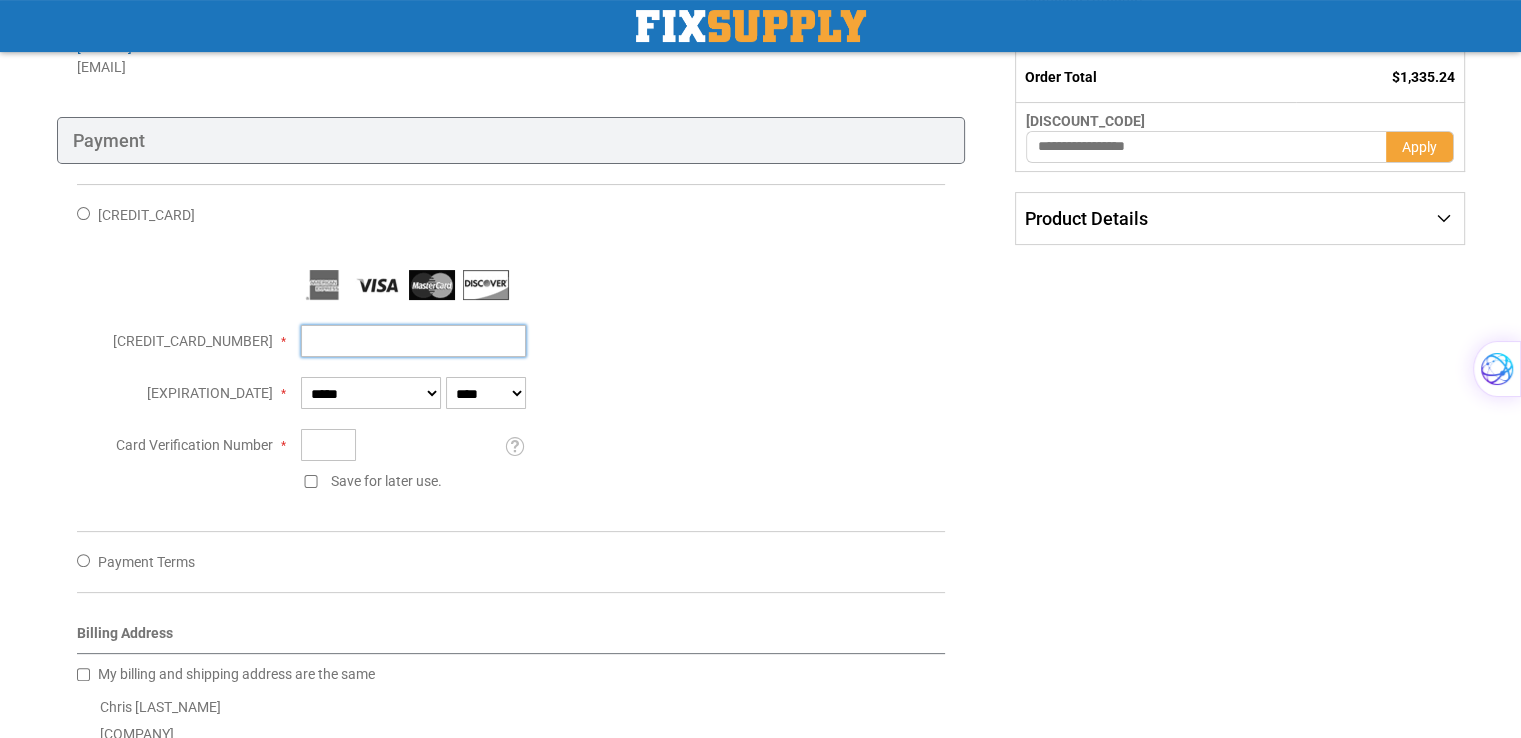 click on "[CREDIT_CARD_NUMBER]" at bounding box center [413, 341] 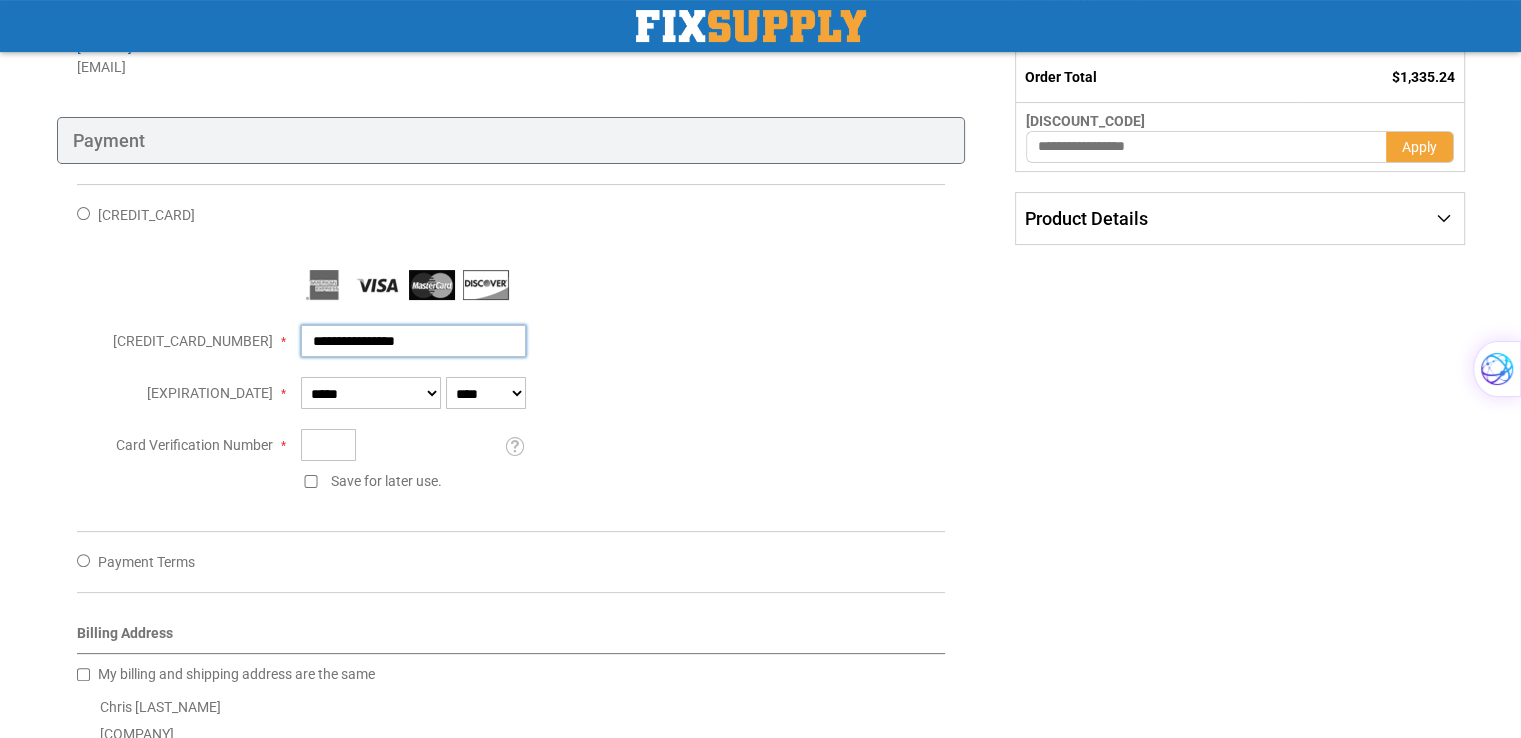 type on "**********" 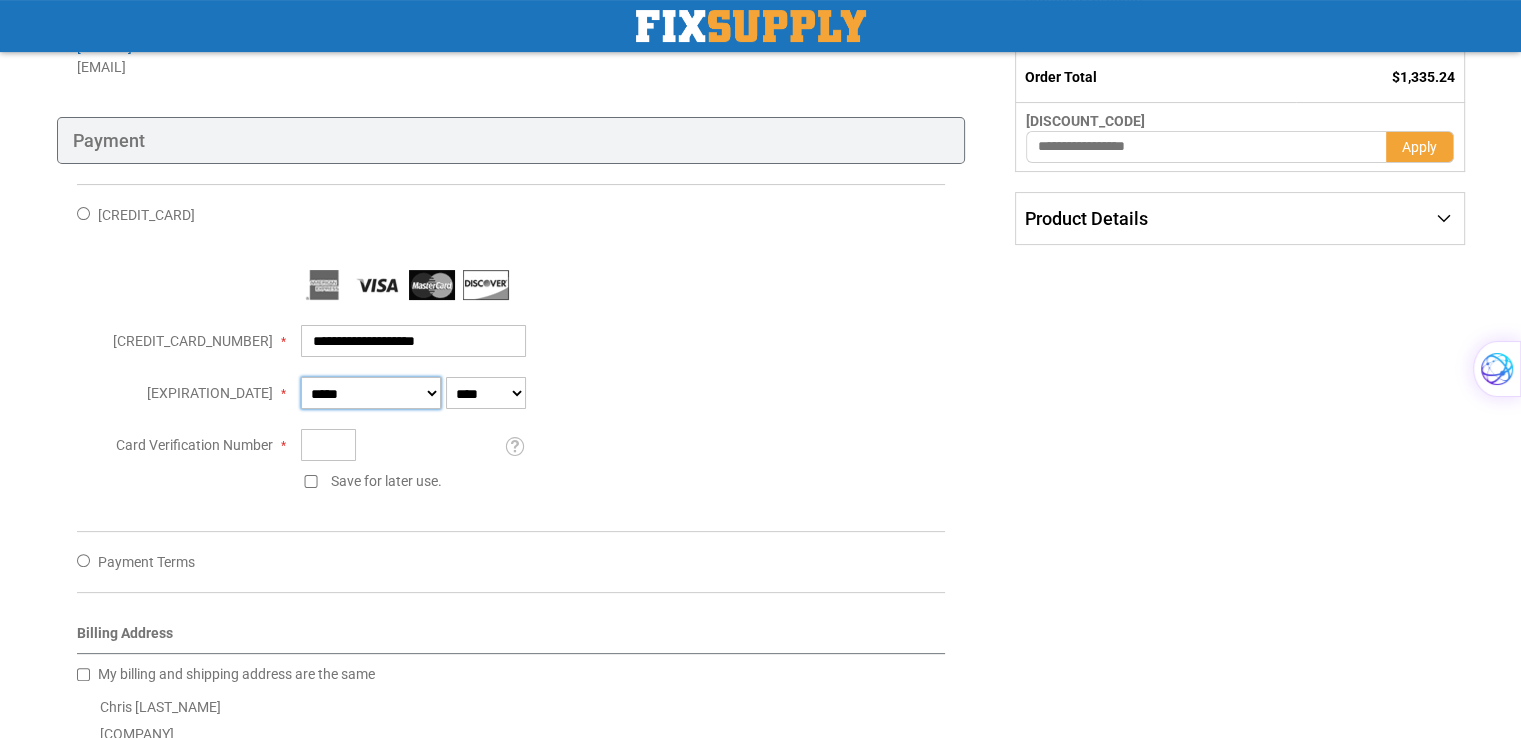 select on "**" 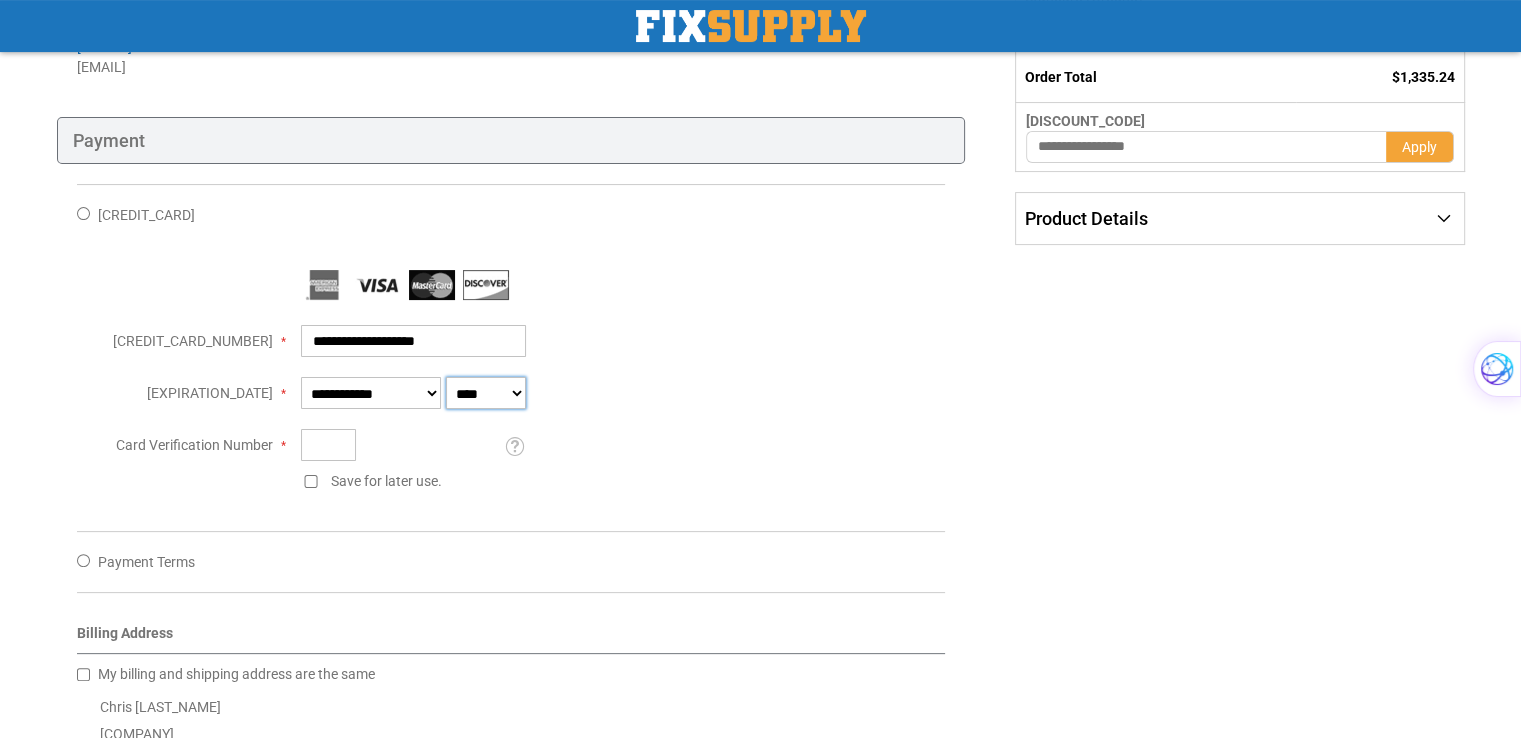 select on "****" 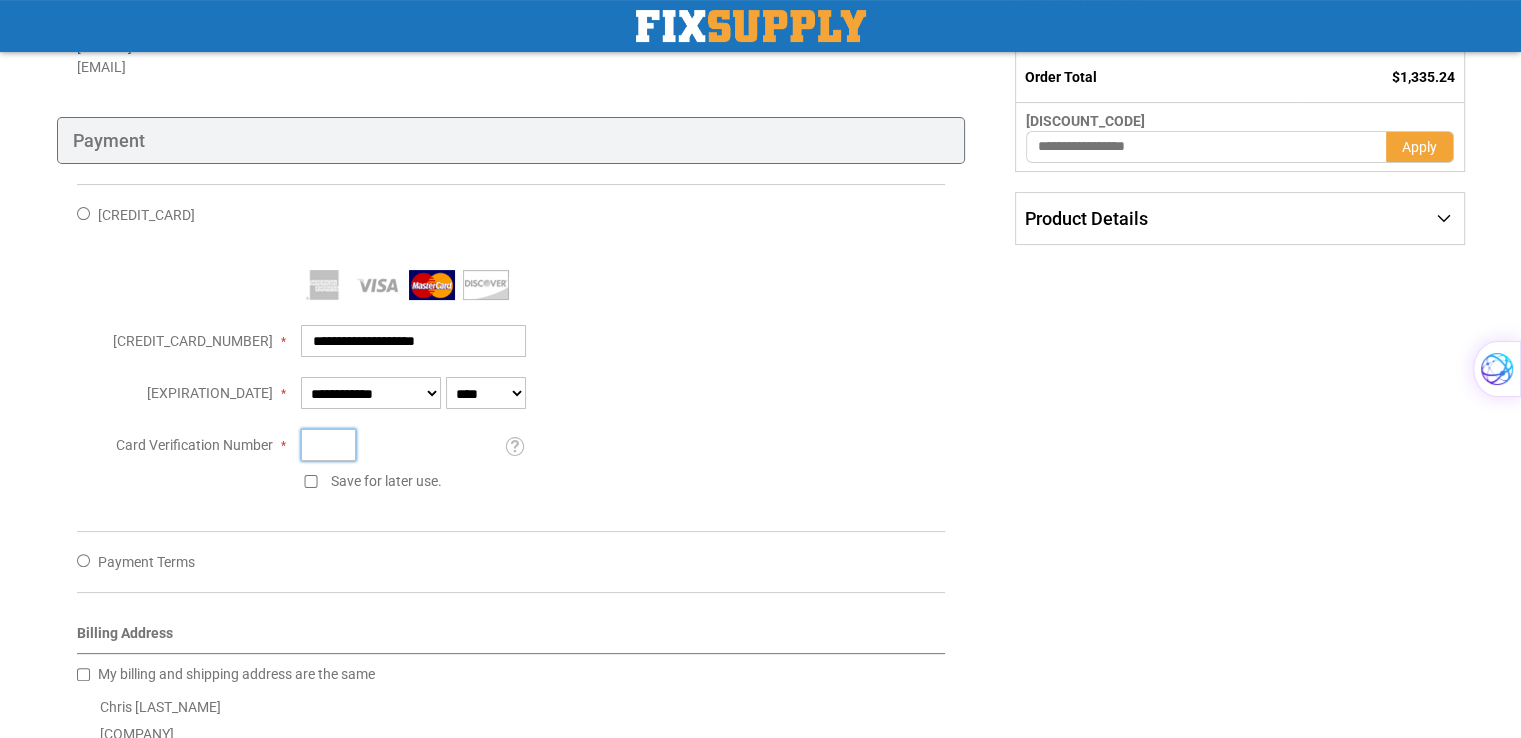 click on "Card Verification Number" at bounding box center [328, 445] 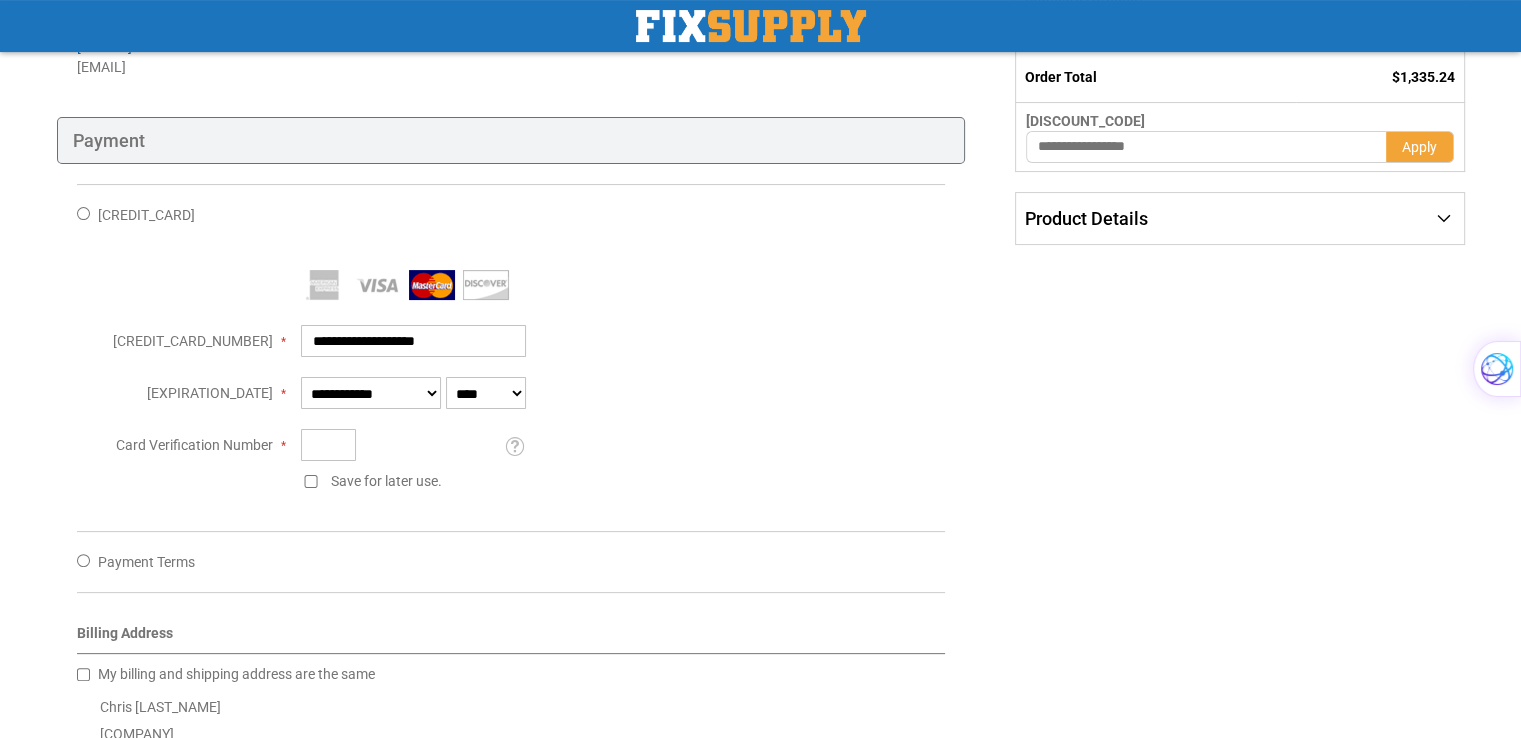 click at bounding box center [511, 390] 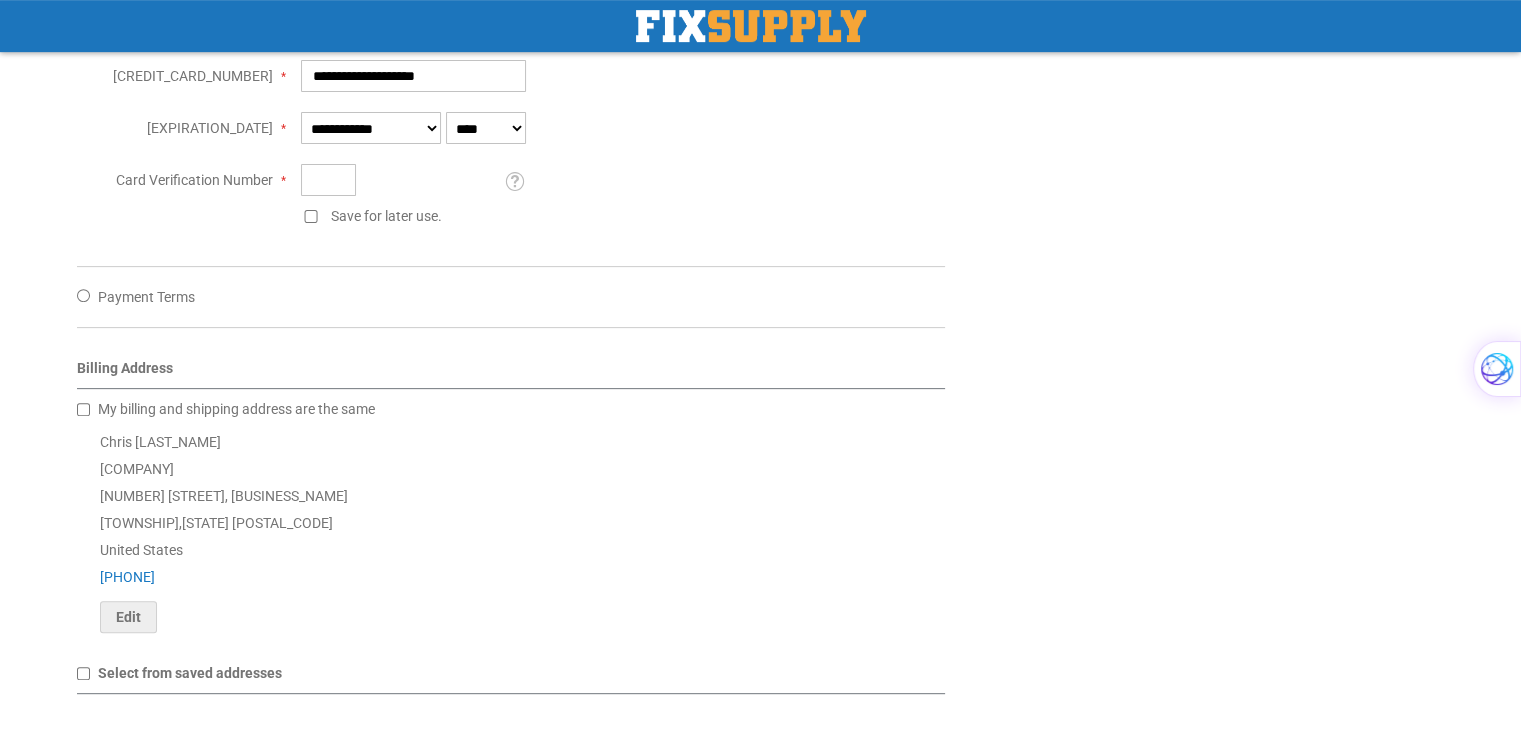 scroll, scrollTop: 700, scrollLeft: 0, axis: vertical 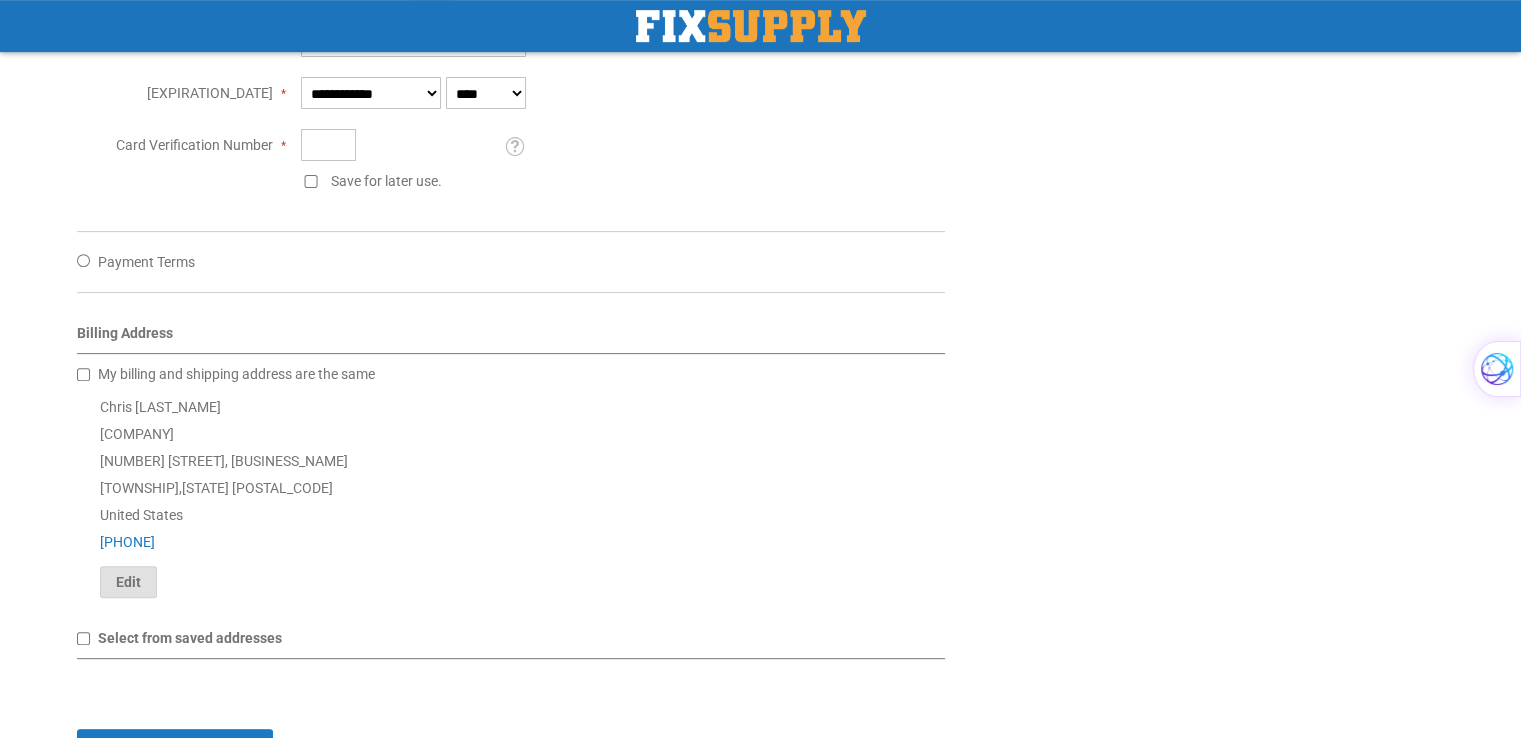 click on "Edit" at bounding box center (128, 582) 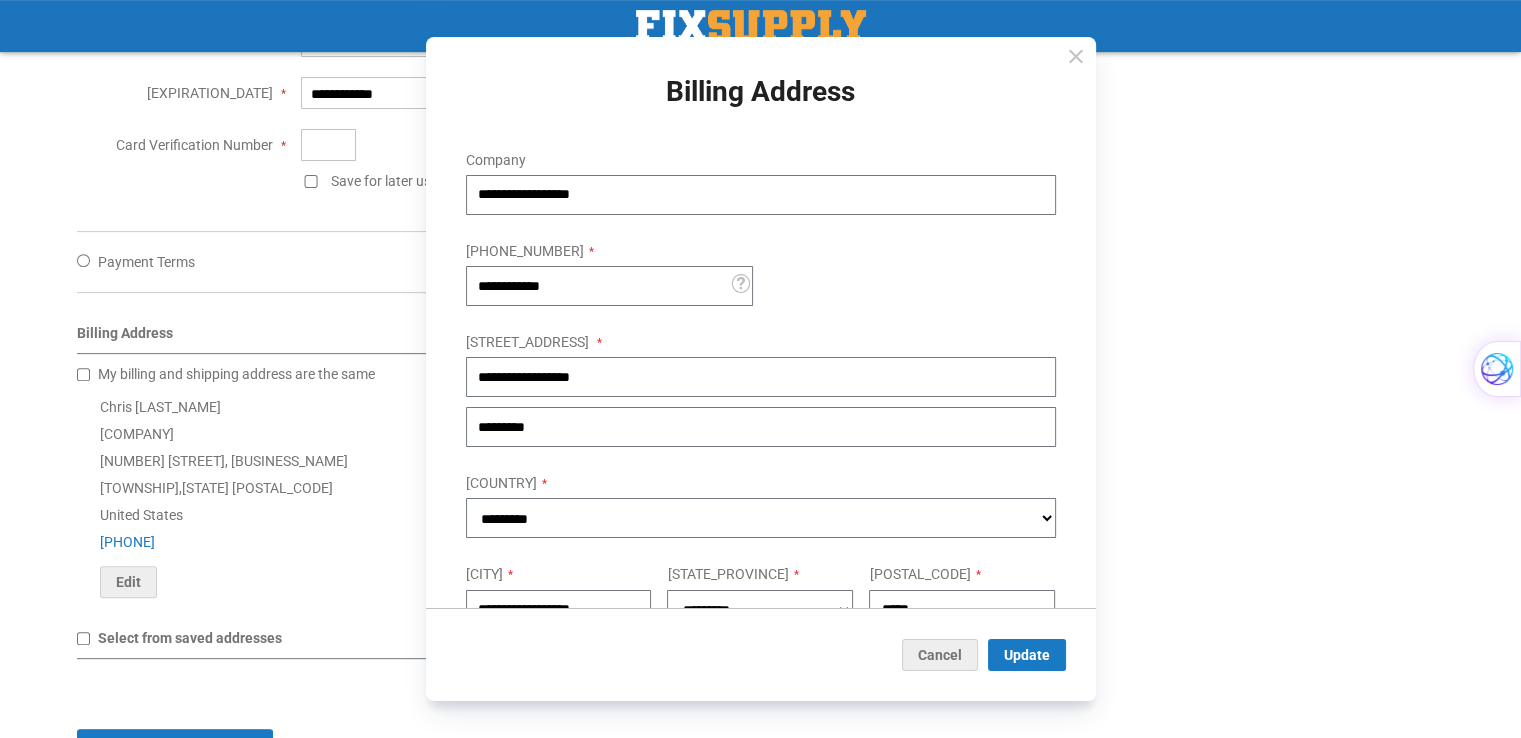 scroll, scrollTop: 184, scrollLeft: 0, axis: vertical 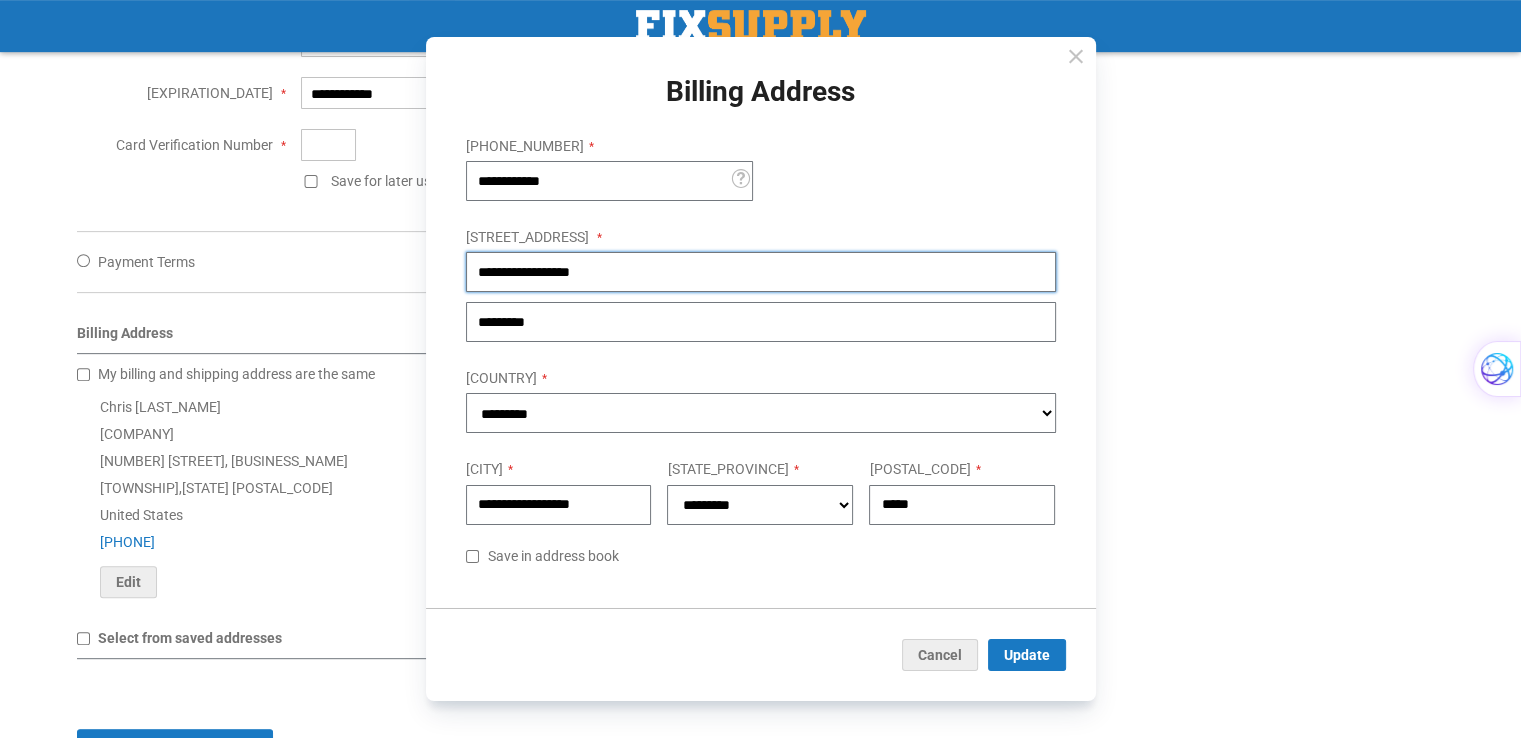 click on "**********" at bounding box center (761, 272) 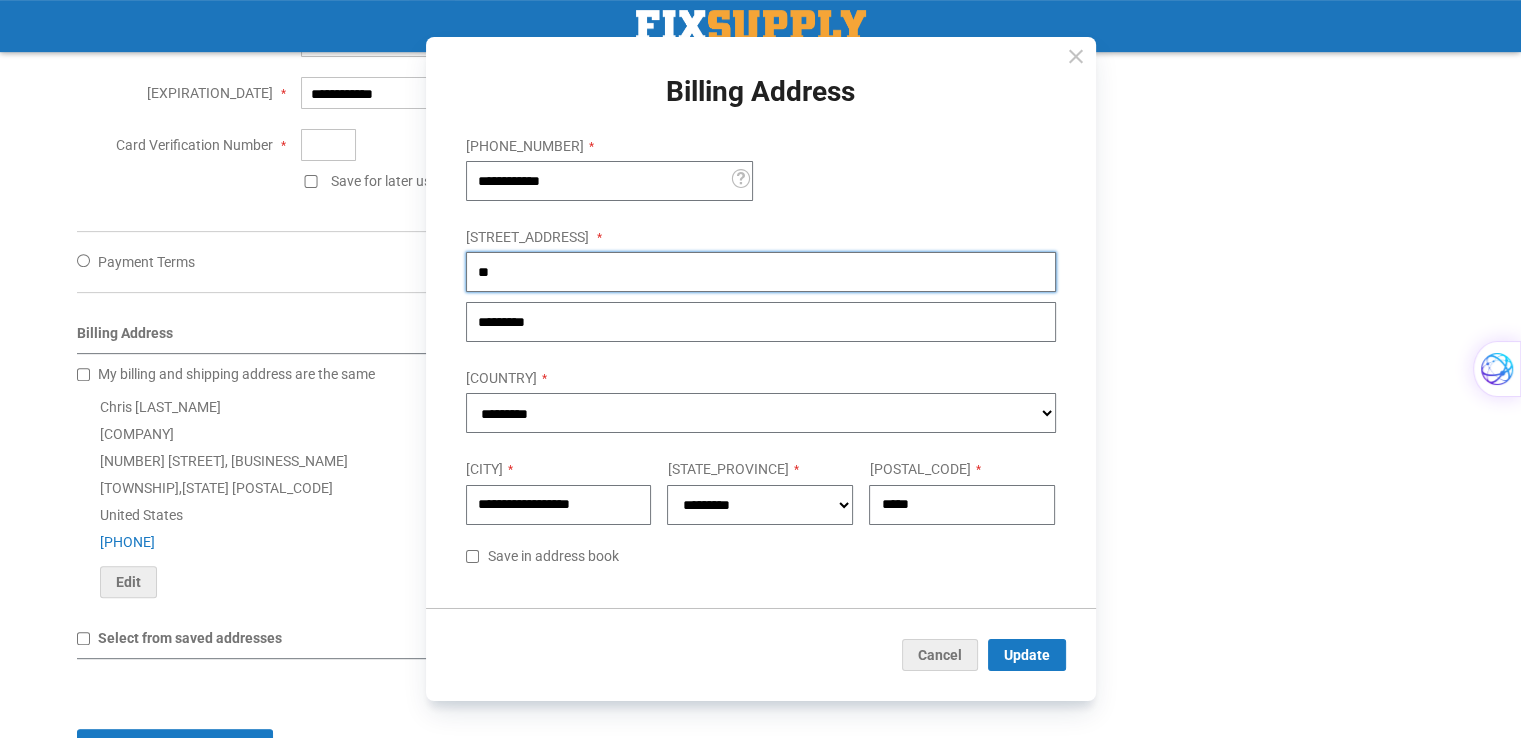 type on "*" 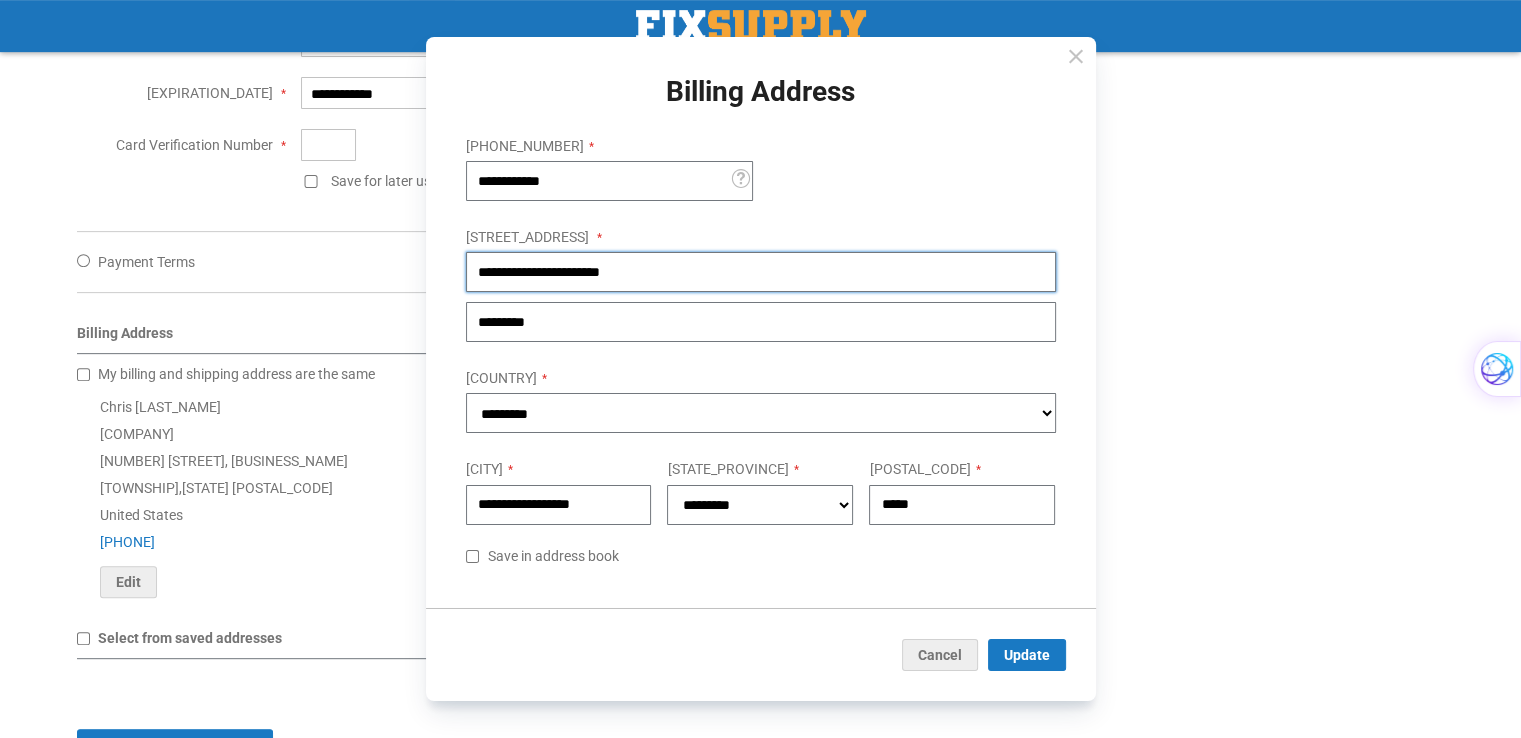 type on "**********" 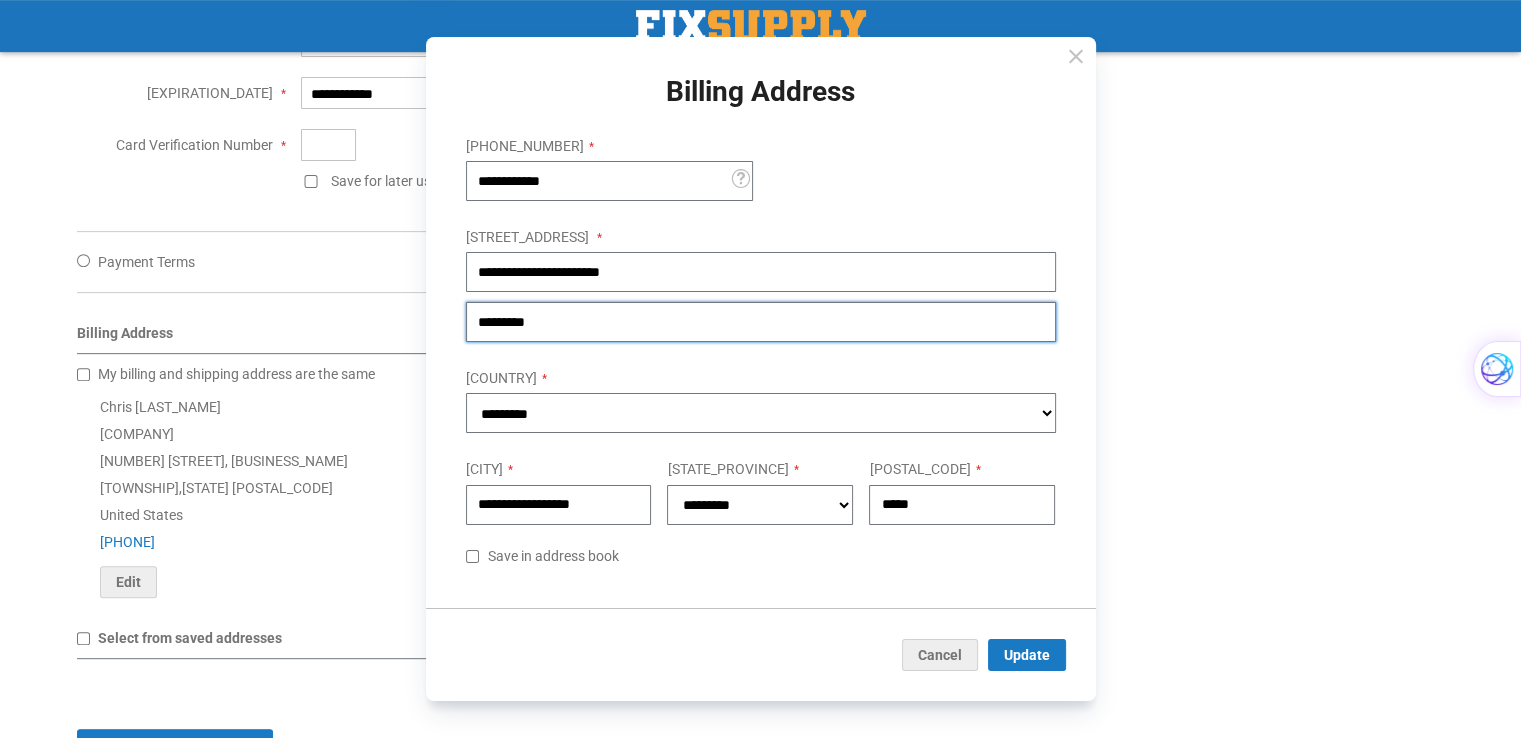 click on "[MASKED_DATA]" at bounding box center [761, 322] 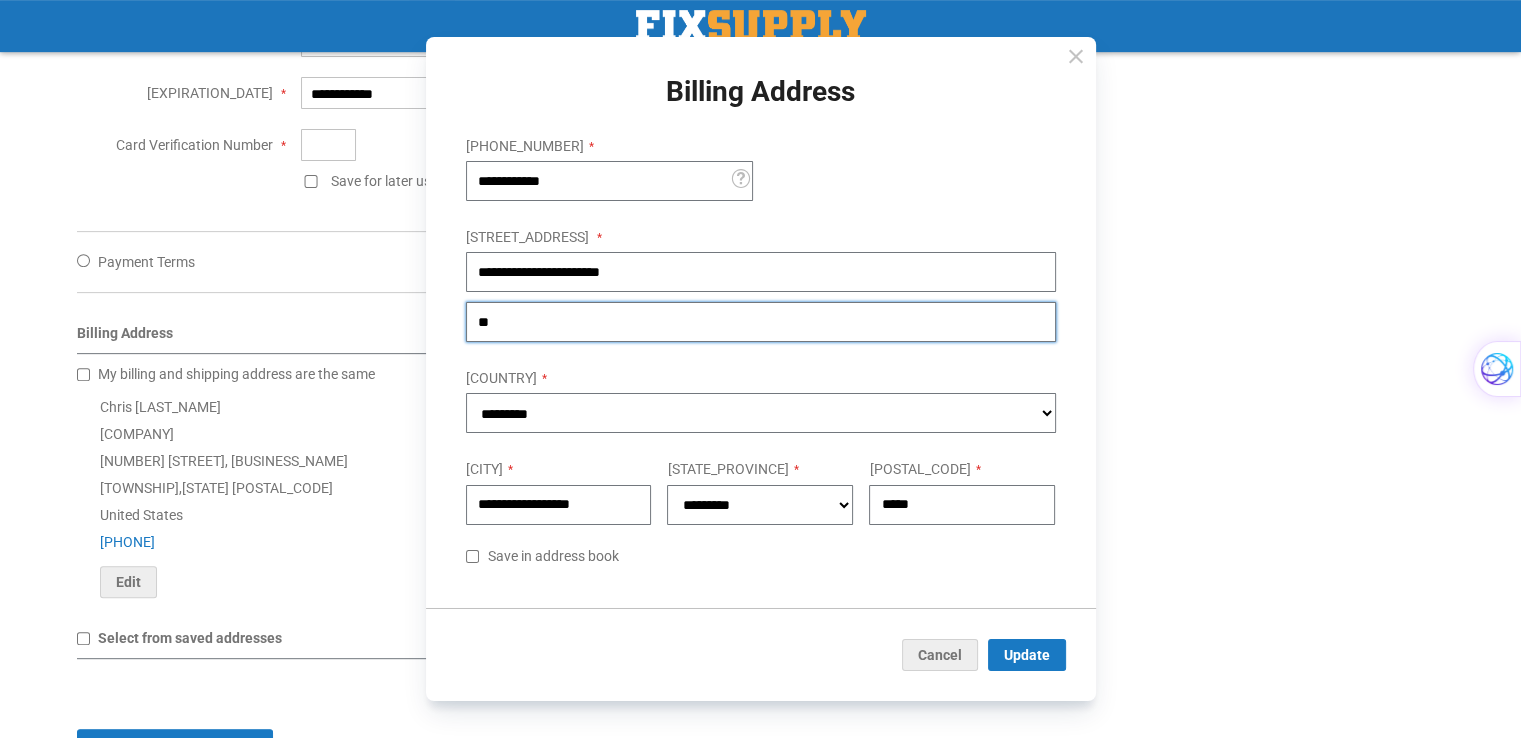 type on "*" 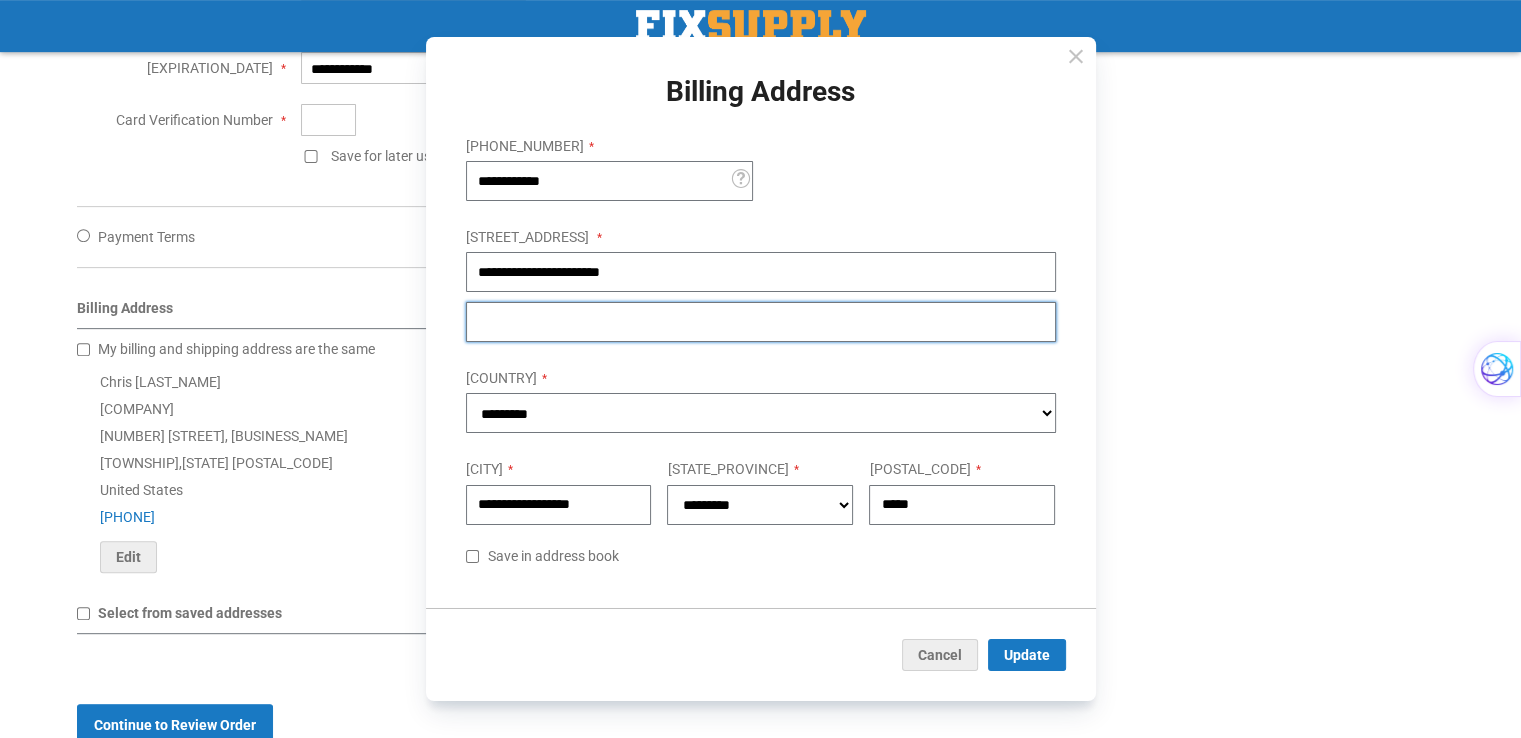 scroll, scrollTop: 800, scrollLeft: 0, axis: vertical 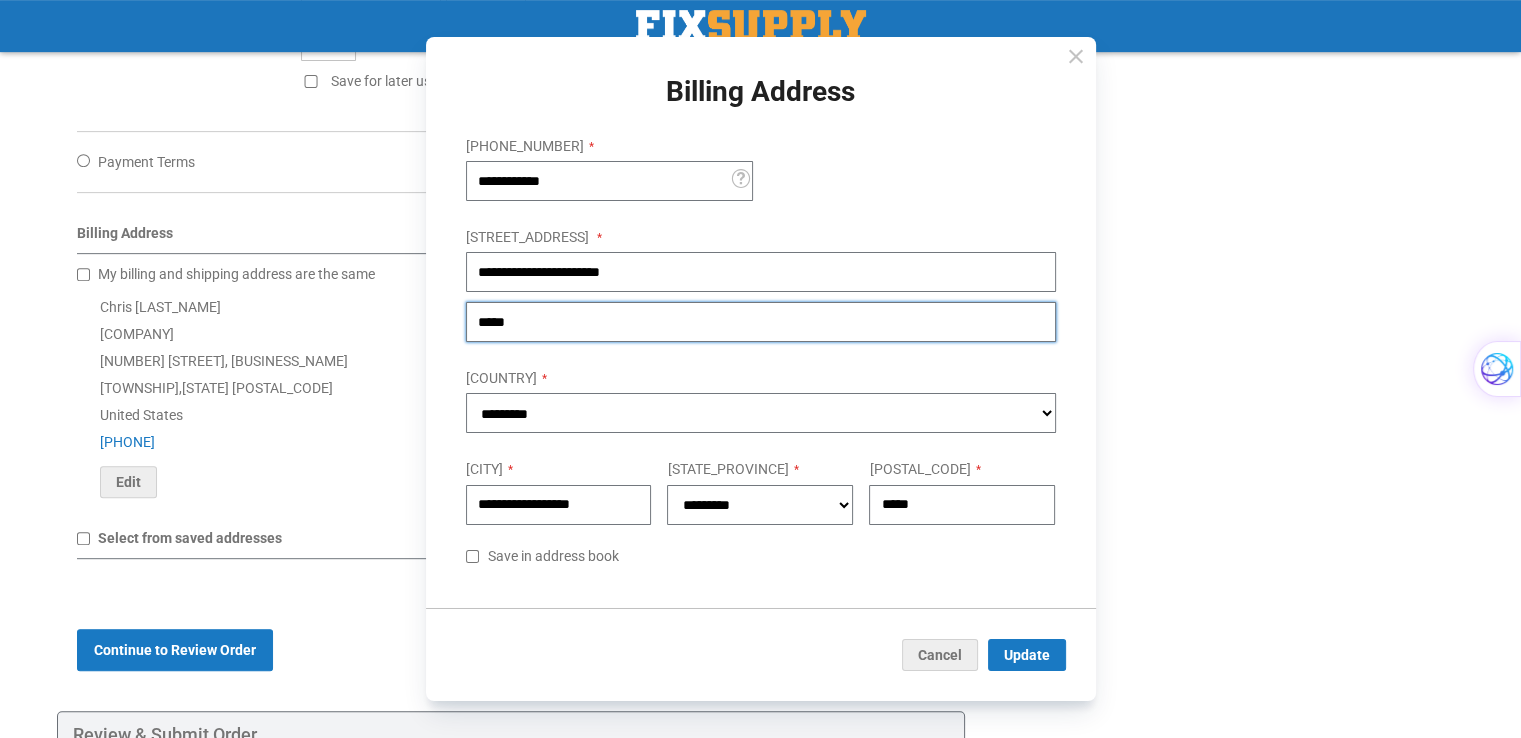 type on "*****" 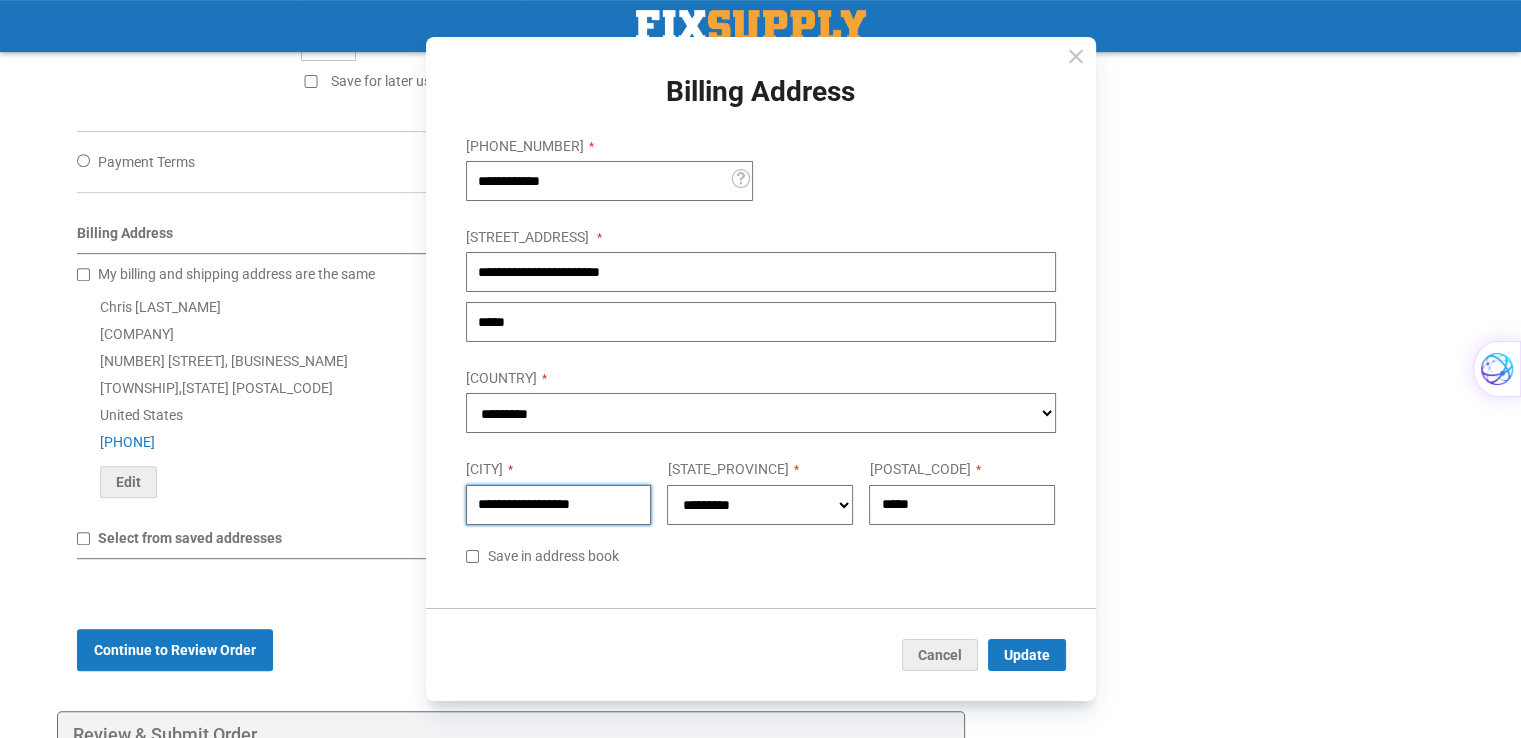 click on "**********" at bounding box center [559, 504] 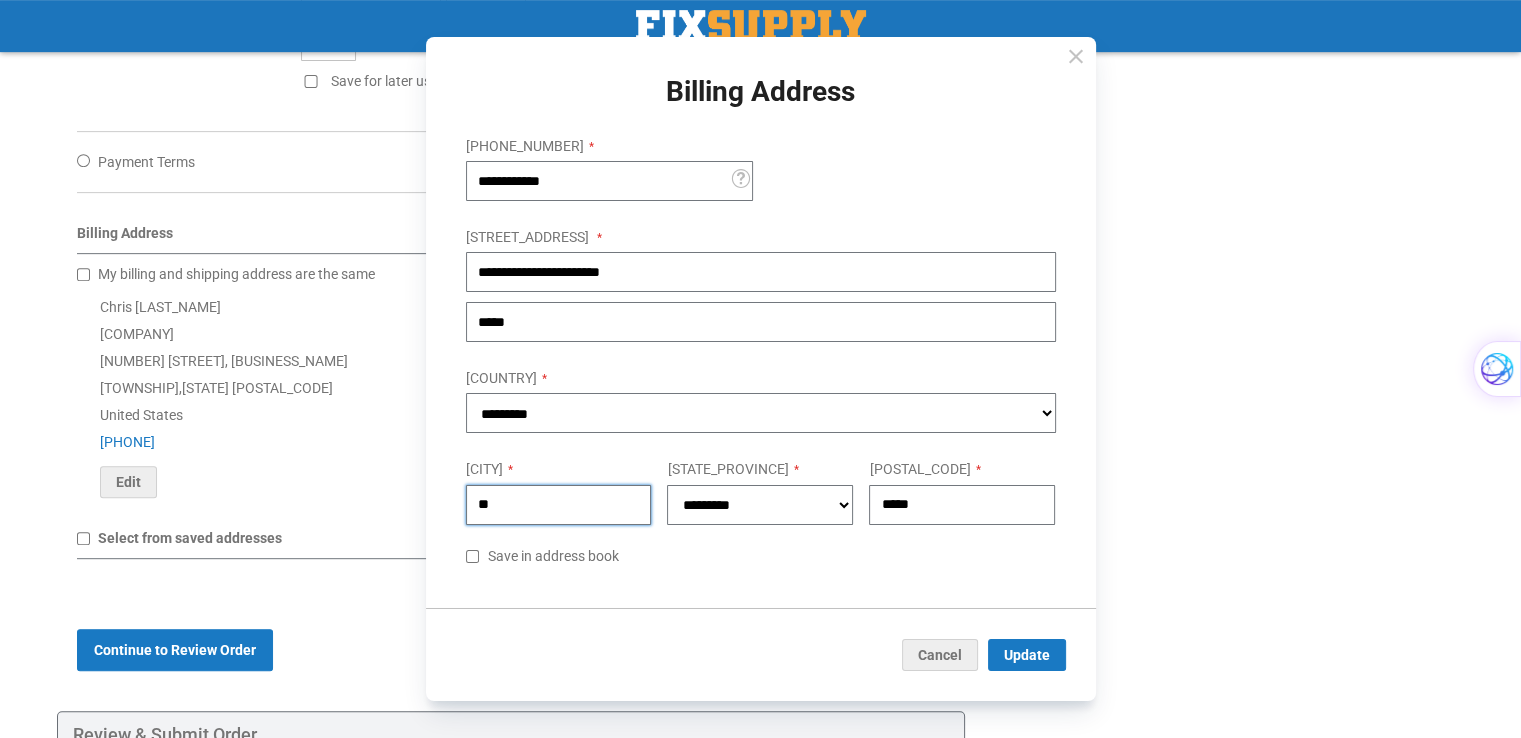 type on "*" 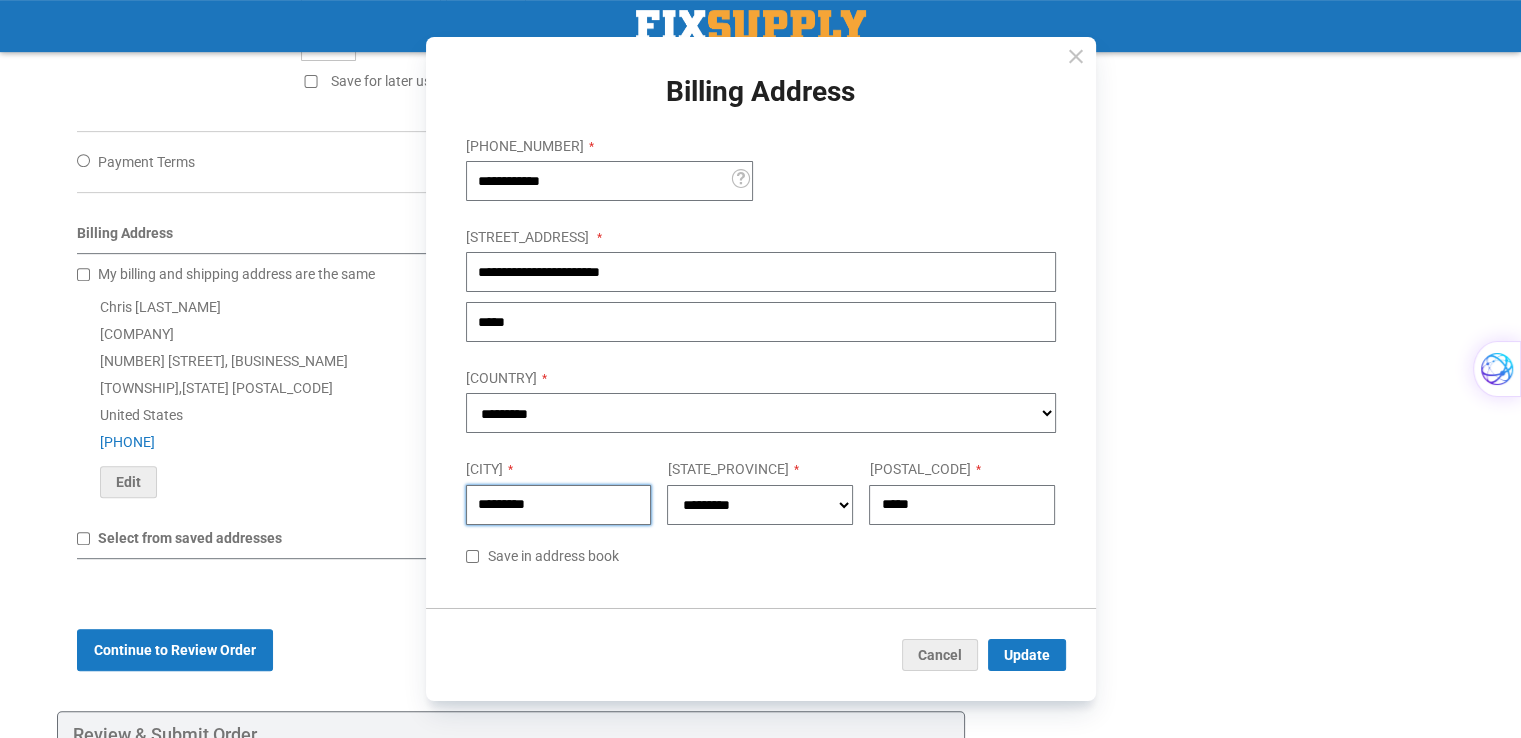 type on "[MASKED_DATA]" 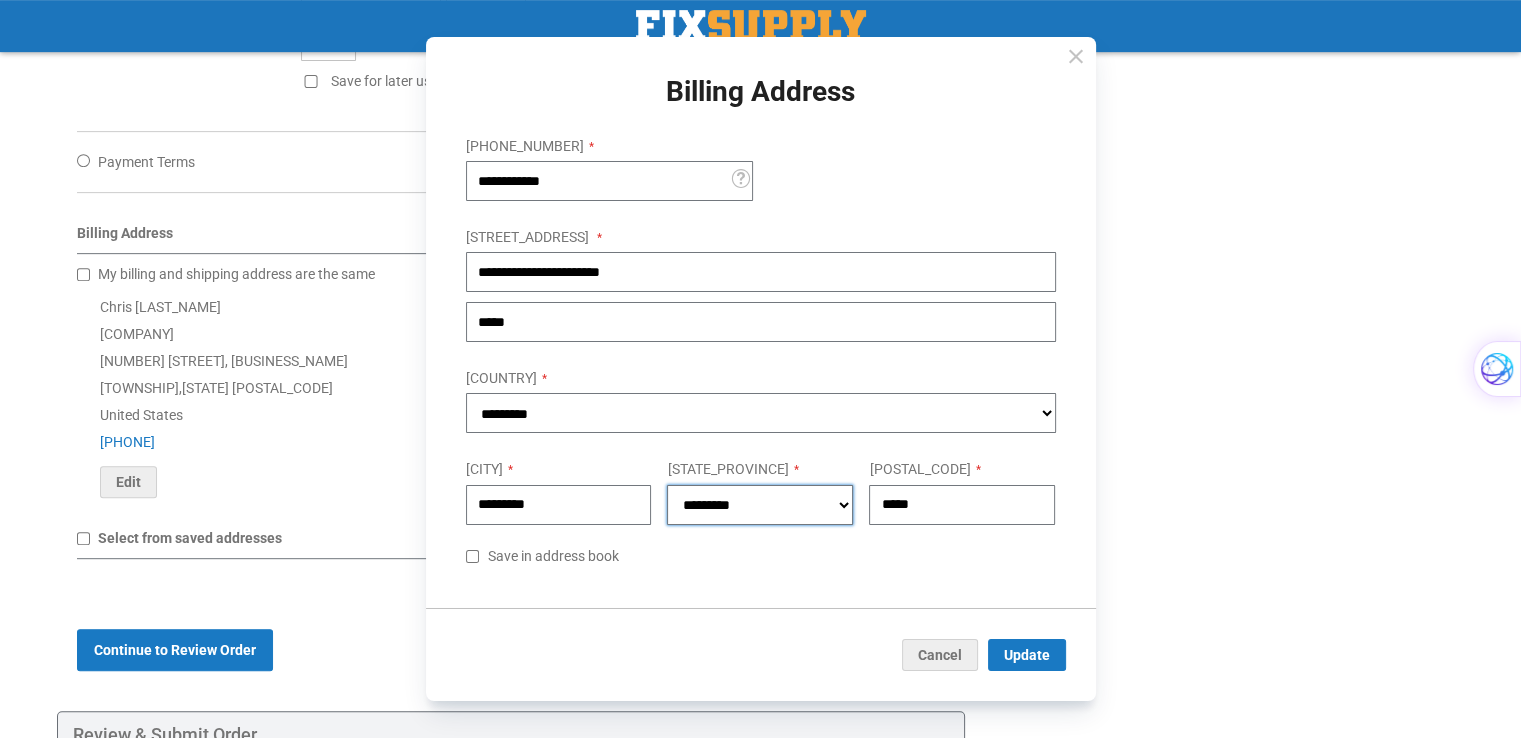click on "**********" at bounding box center [760, 504] 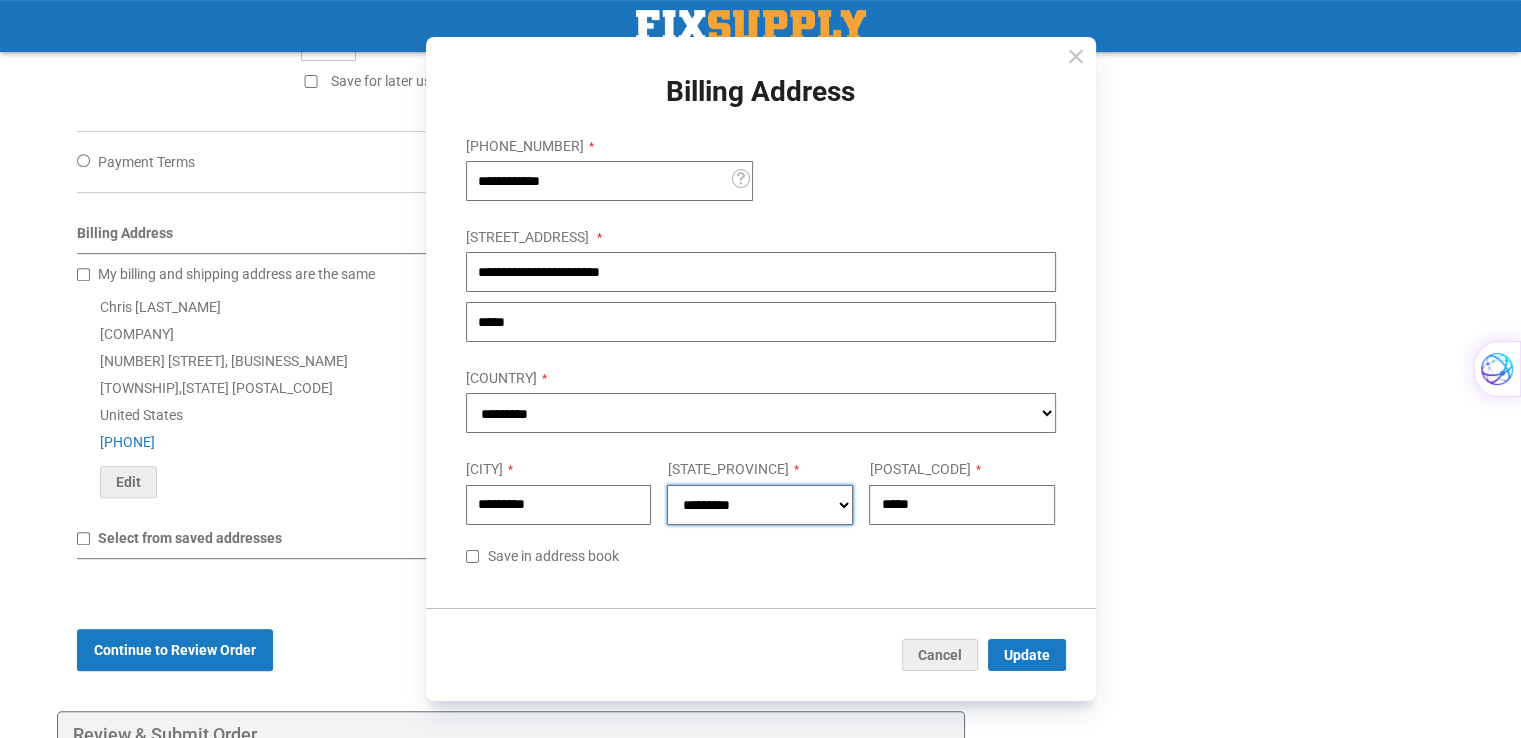 select on "***" 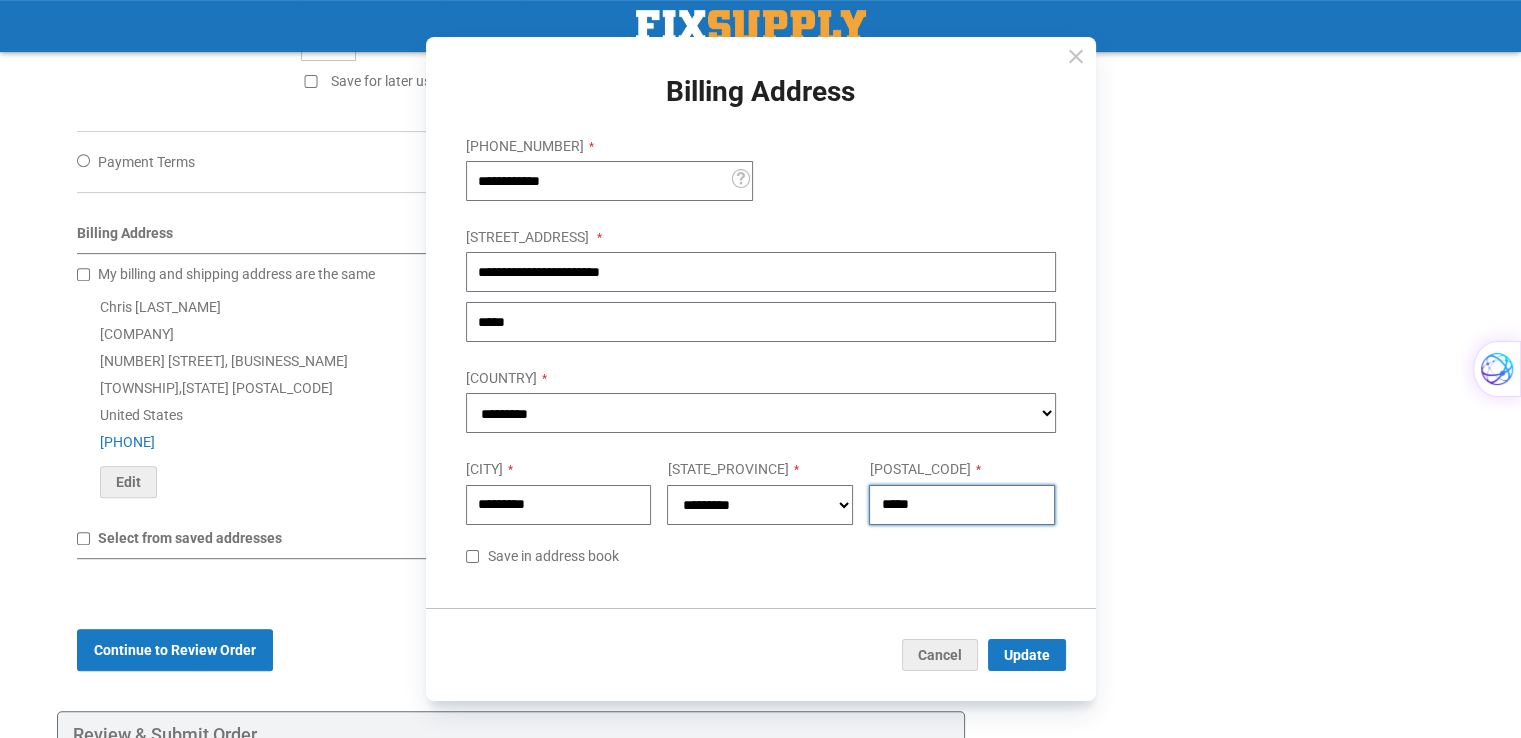 click on "*****" at bounding box center (962, 504) 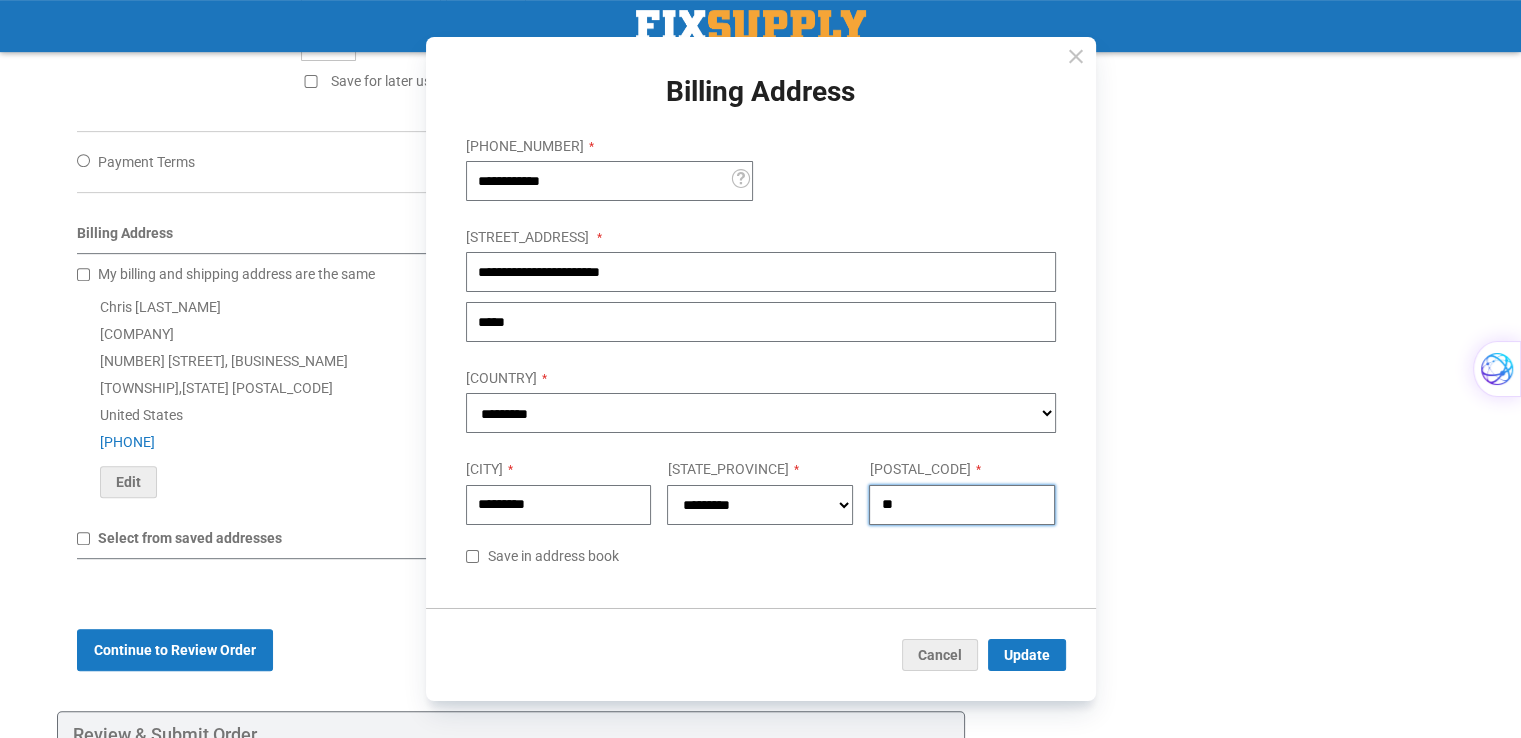 type on "*" 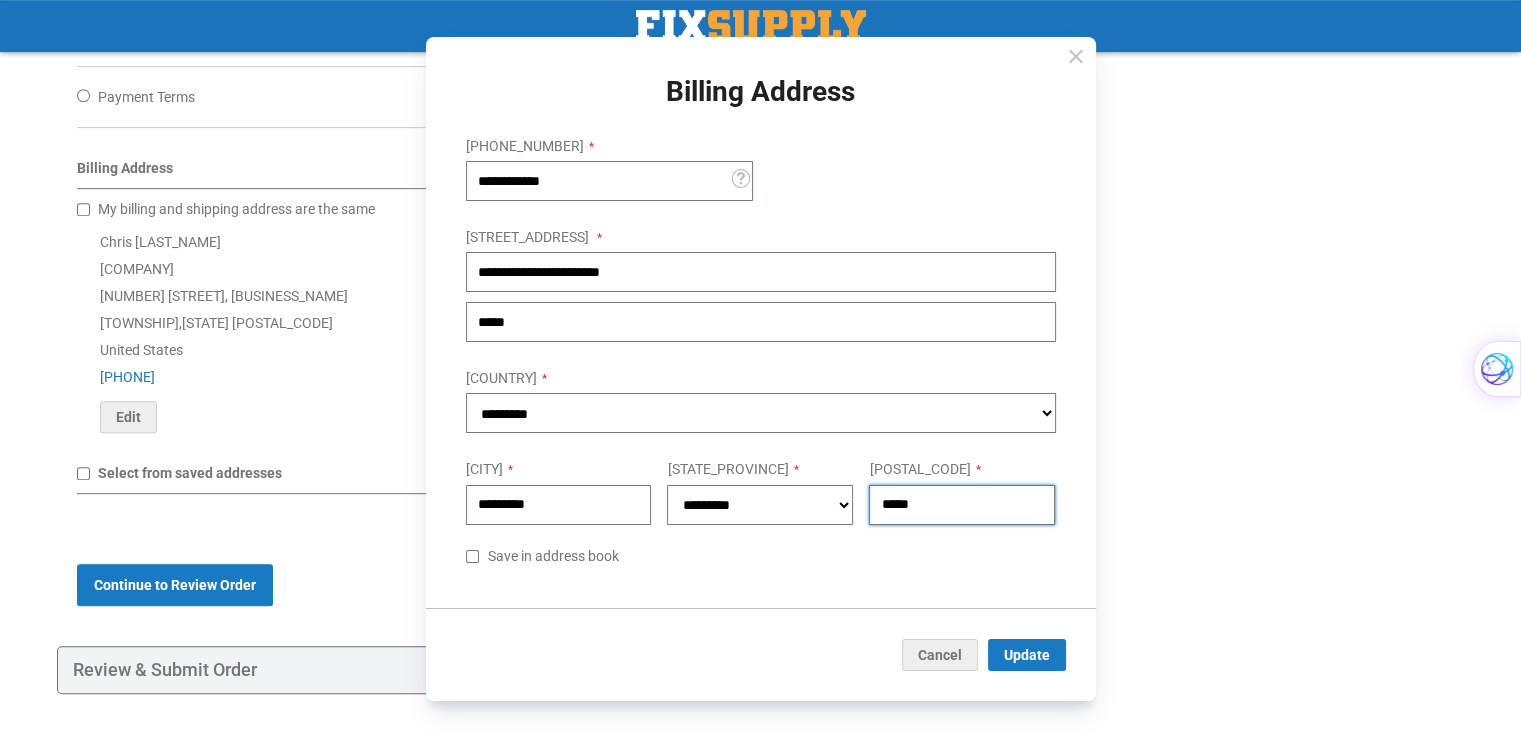 scroll, scrollTop: 900, scrollLeft: 0, axis: vertical 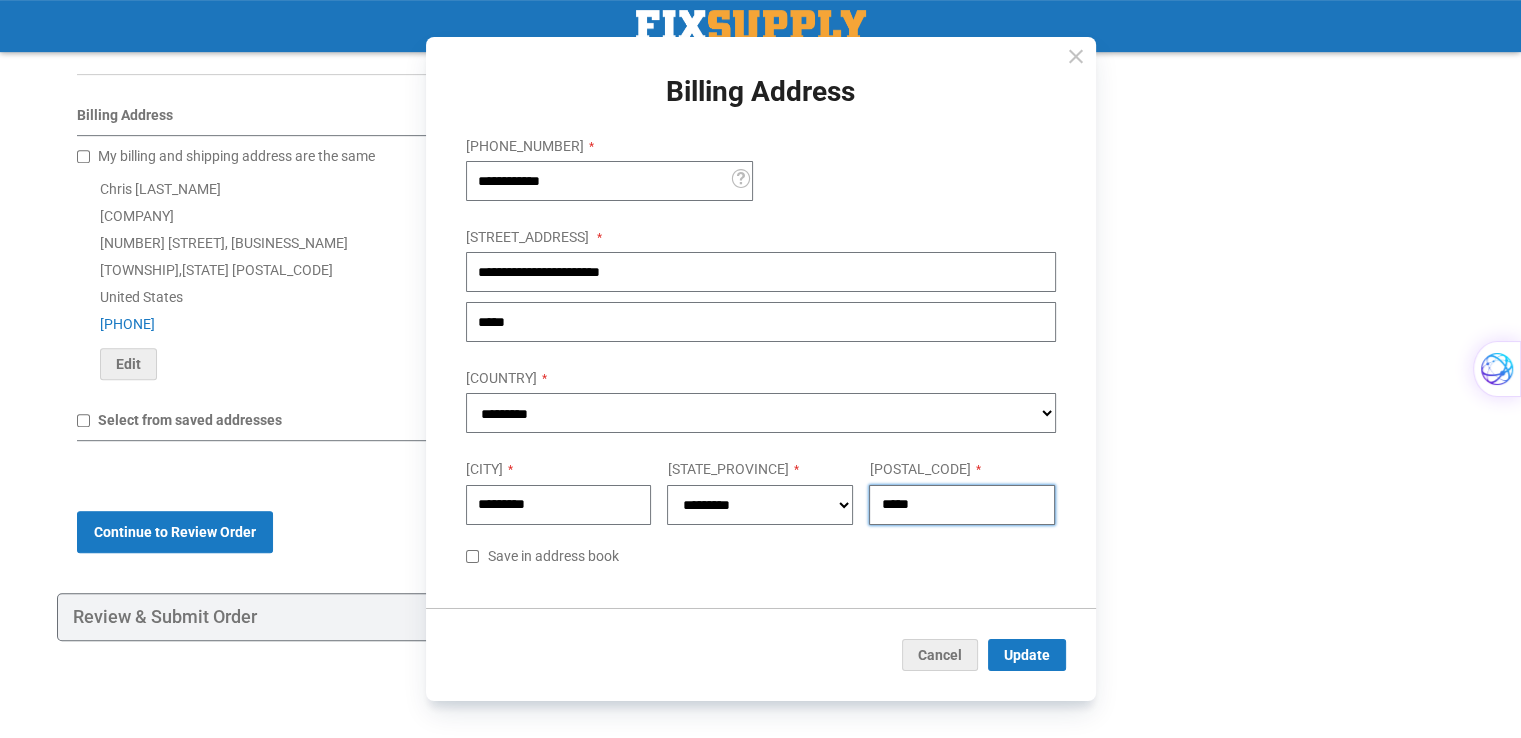 type on "*****" 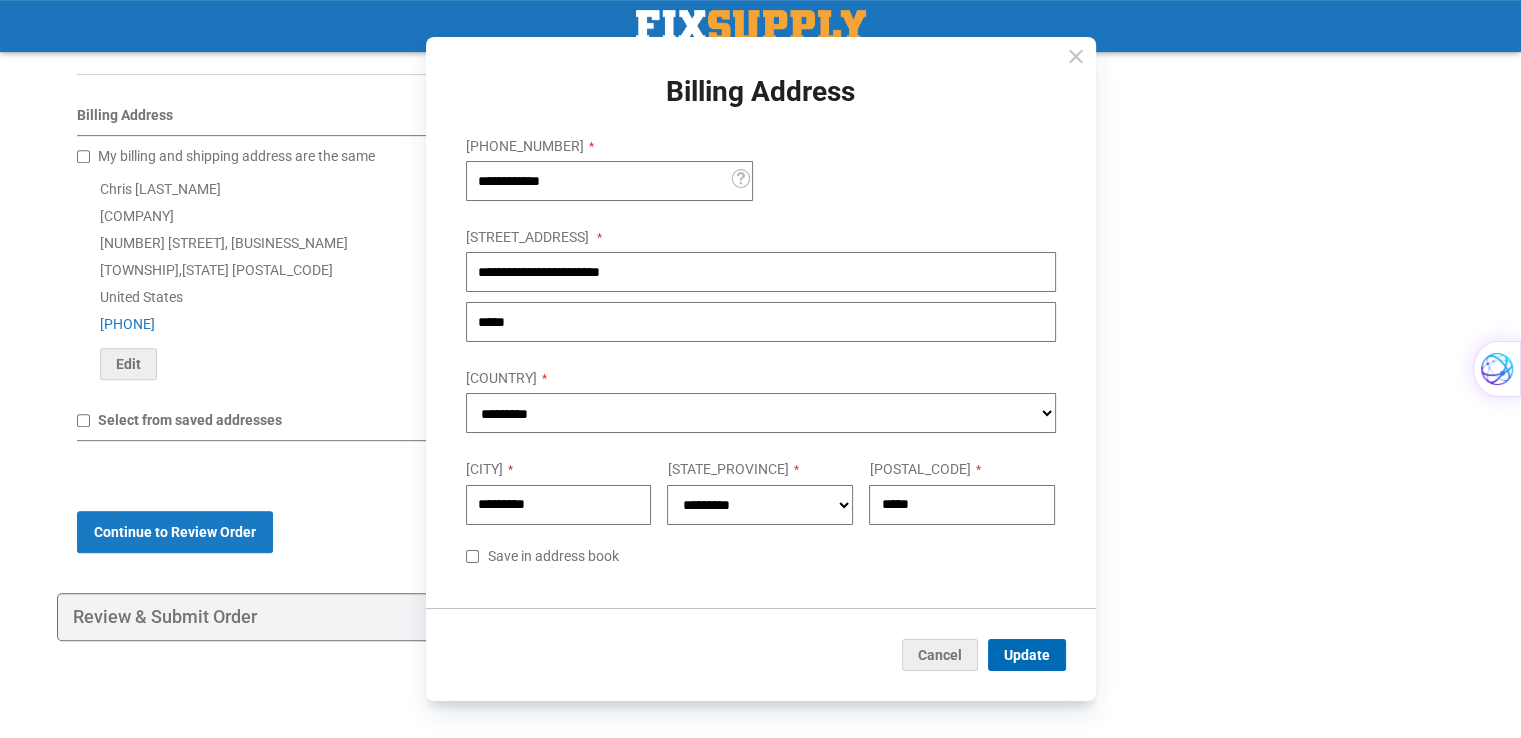 click on "Update" at bounding box center [1027, 655] 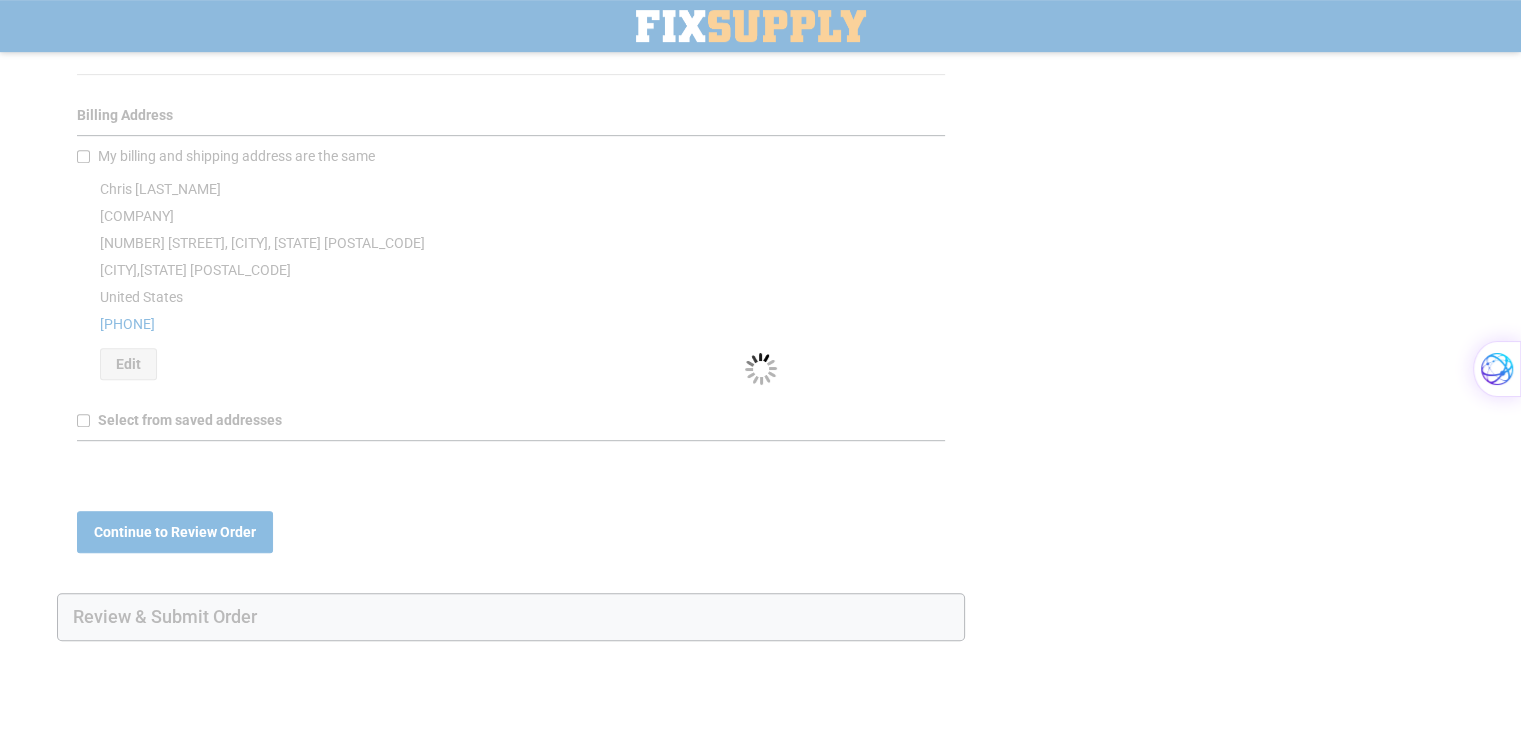 scroll, scrollTop: 0, scrollLeft: 0, axis: both 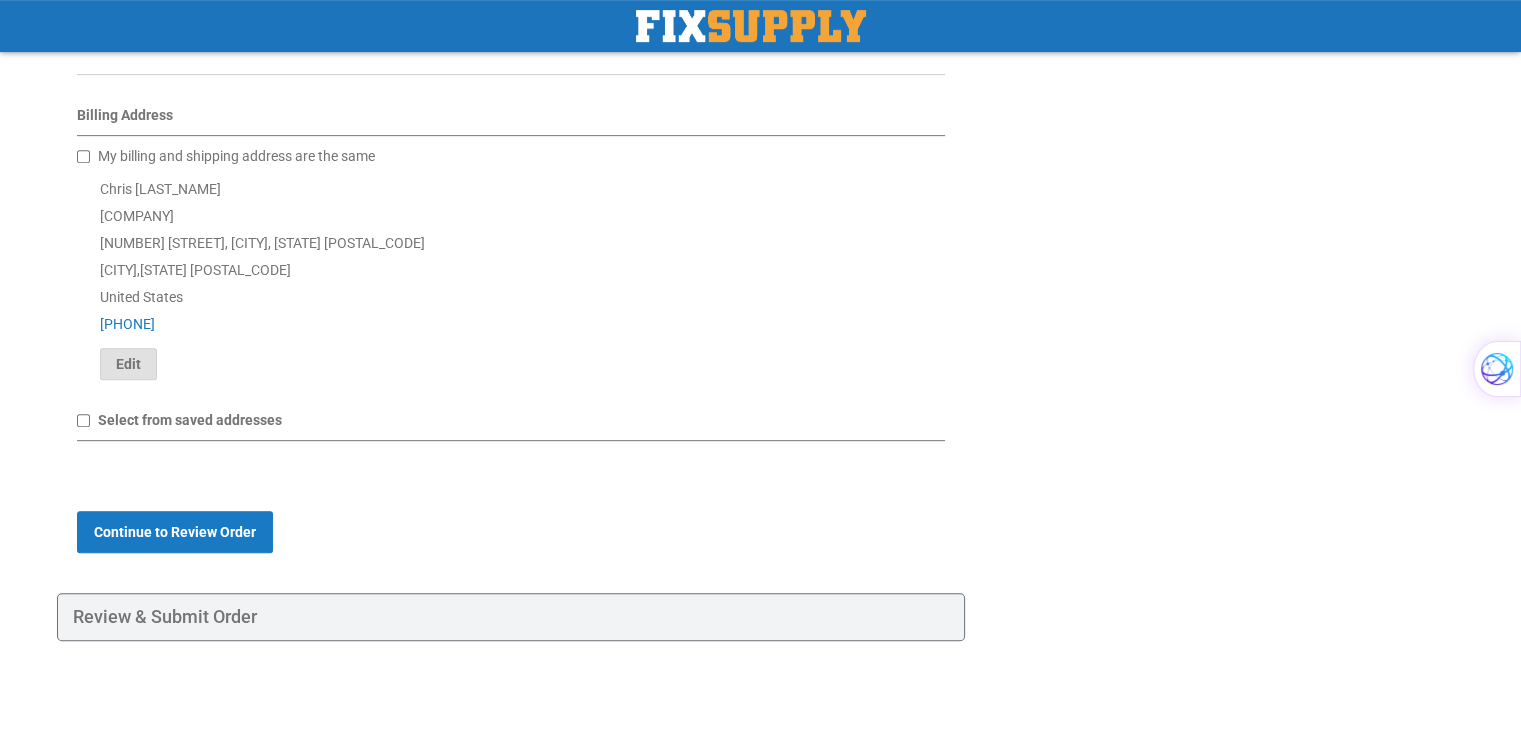 click on "Edit" at bounding box center [128, 364] 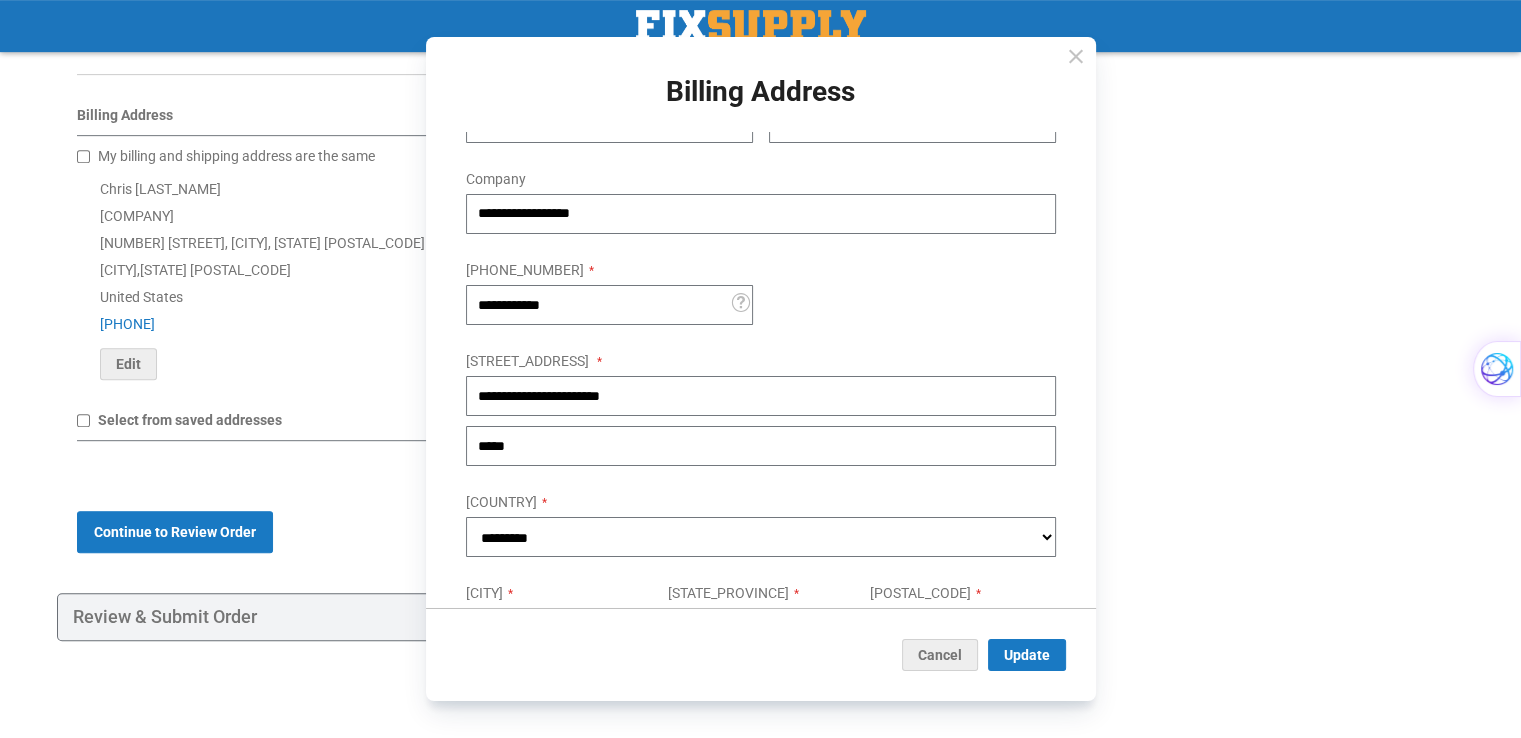 scroll, scrollTop: 184, scrollLeft: 0, axis: vertical 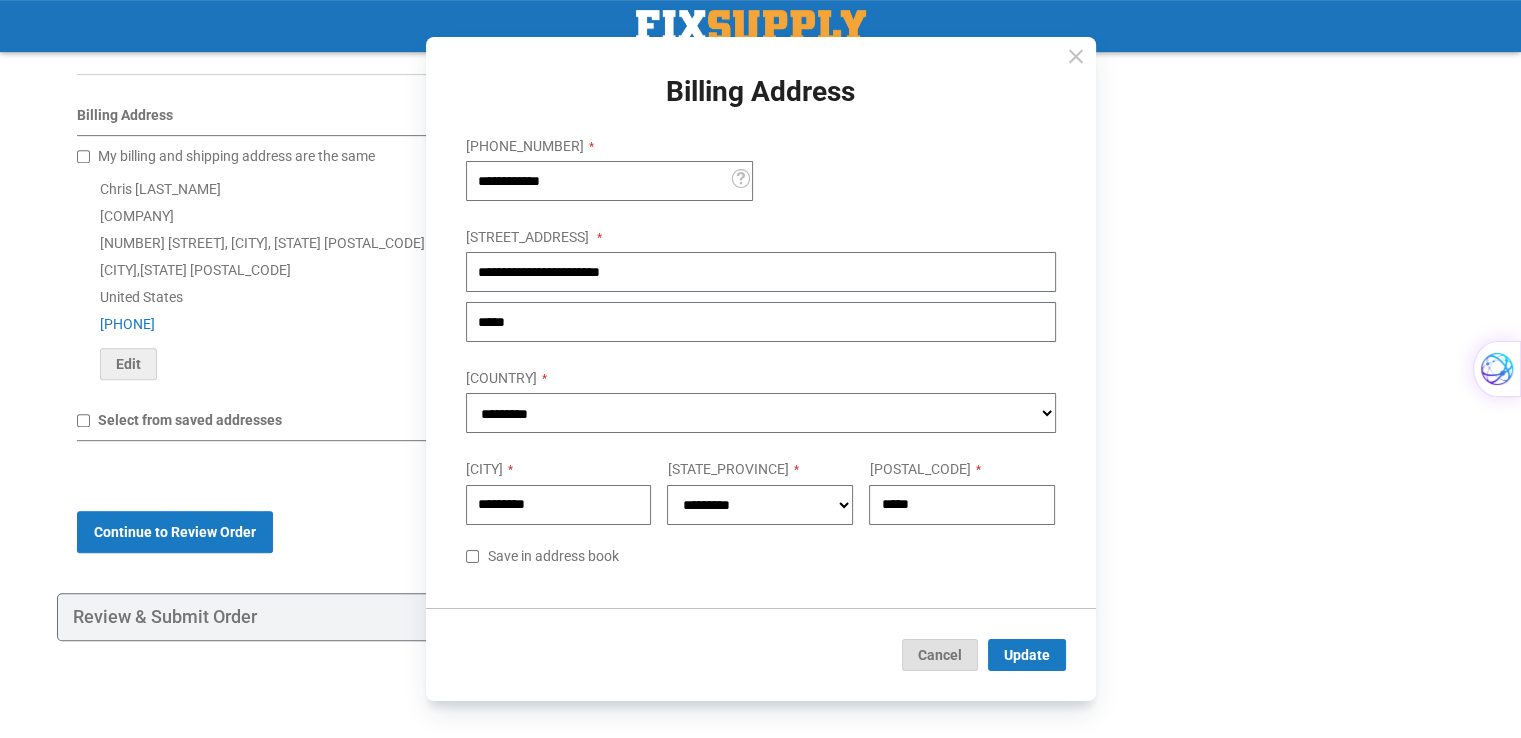 click on "Cancel" at bounding box center (940, 655) 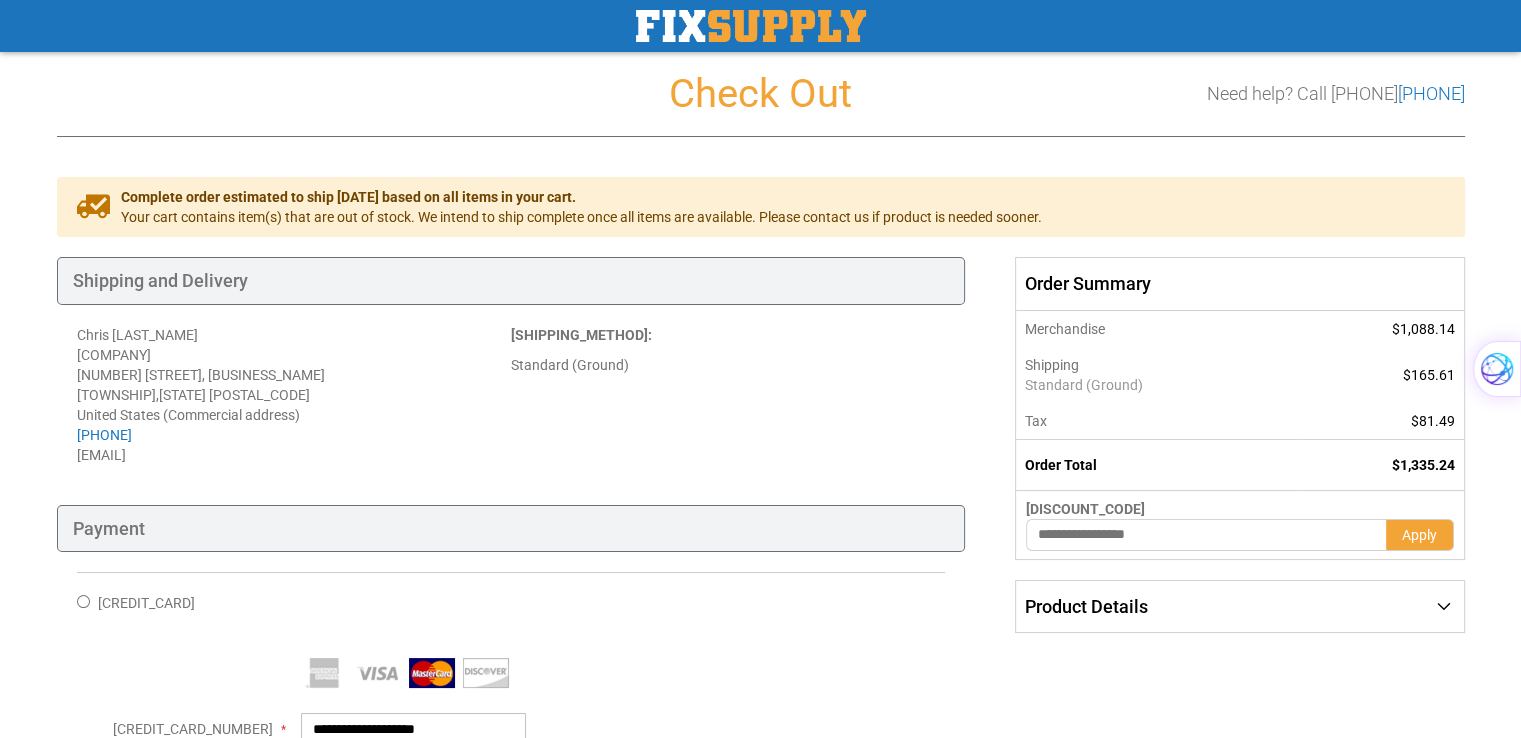scroll, scrollTop: 0, scrollLeft: 0, axis: both 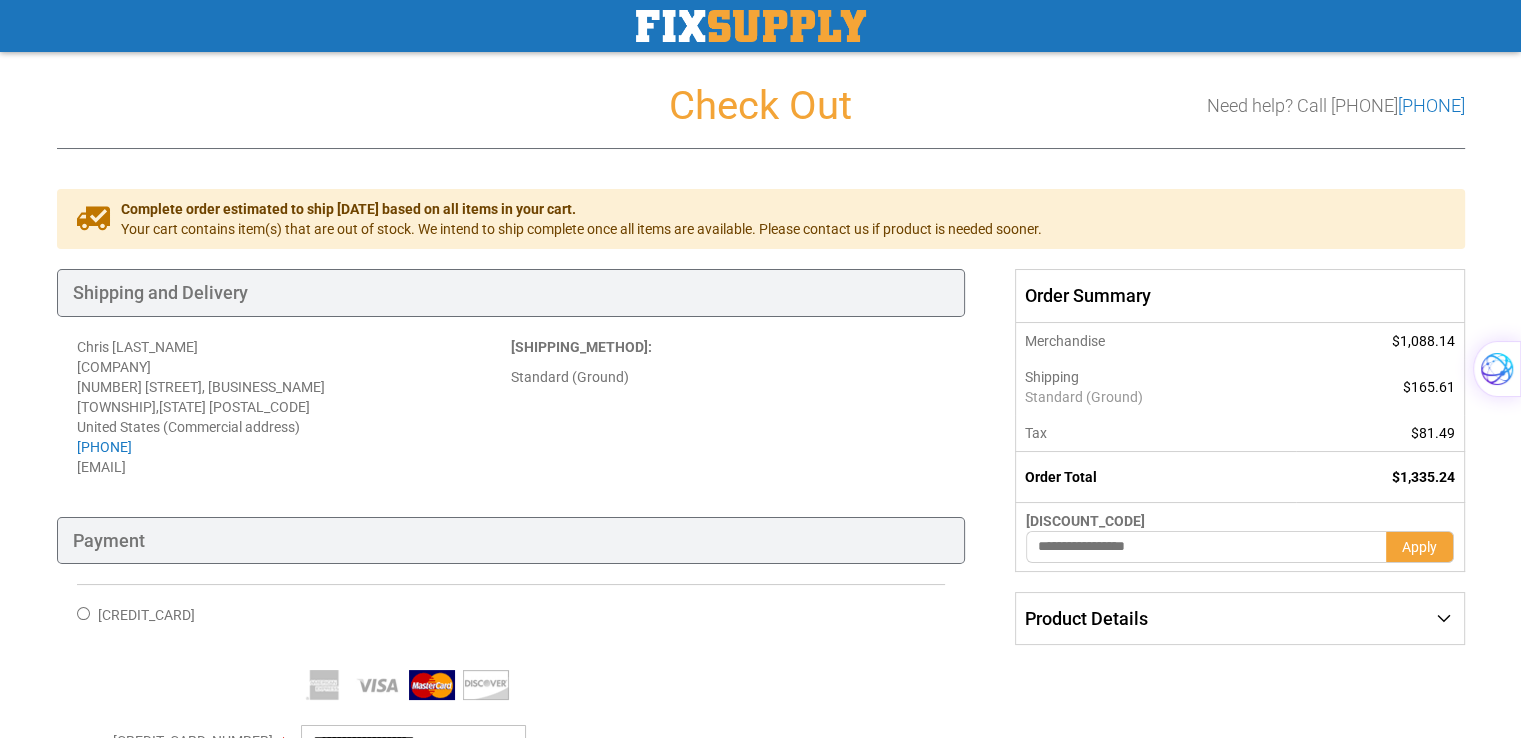 click on "Standard (Ground)" at bounding box center [728, 377] 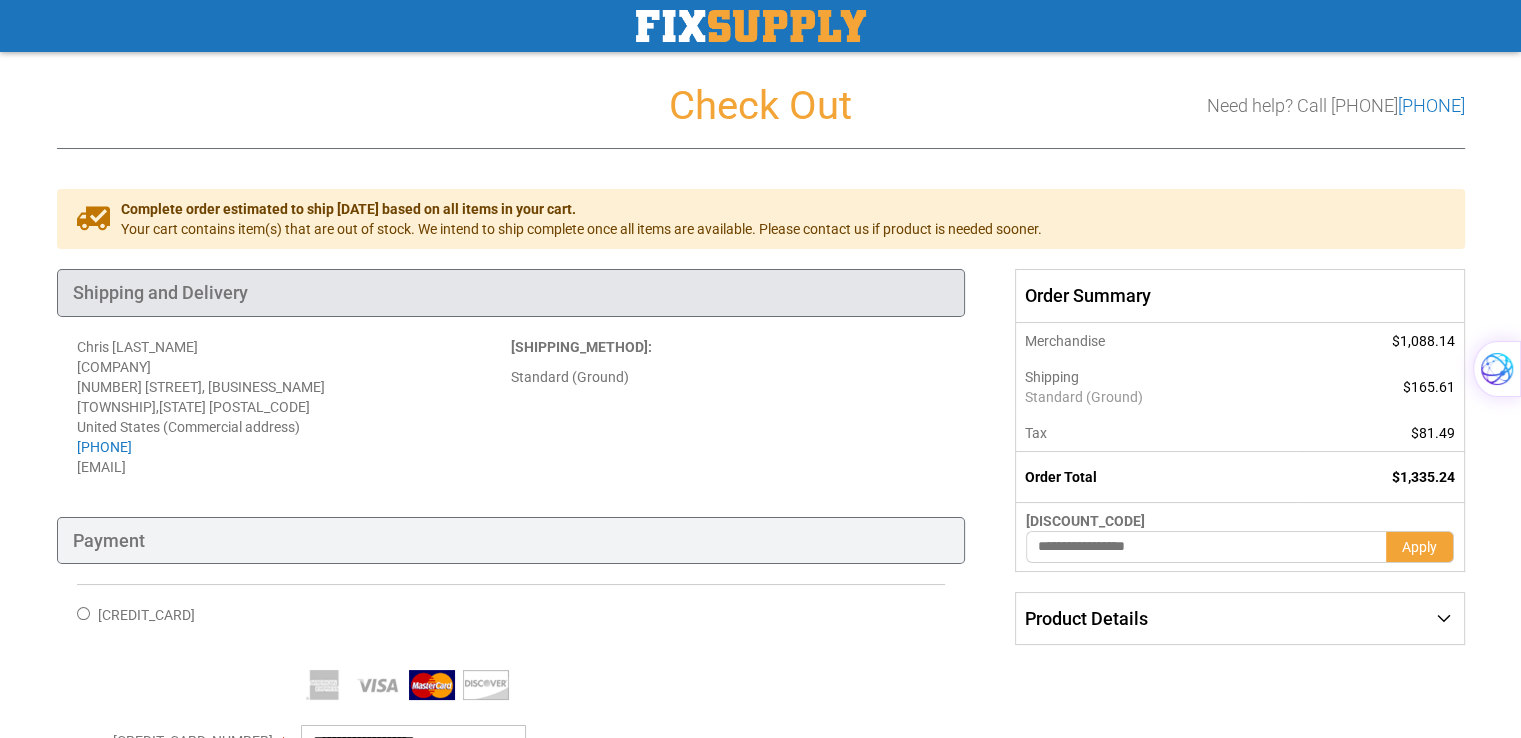 click on "Shipping and Delivery" at bounding box center (511, 293) 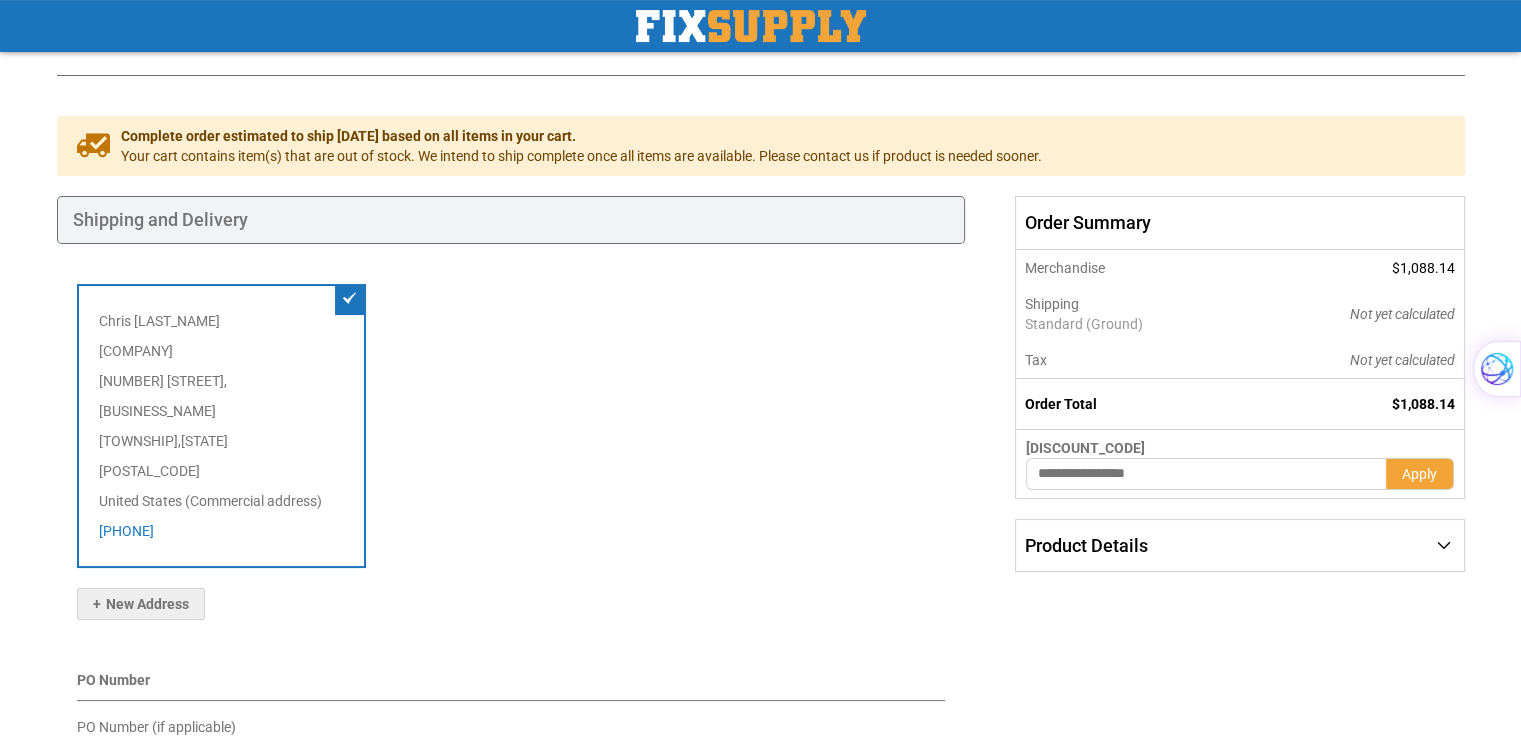 scroll, scrollTop: 0, scrollLeft: 0, axis: both 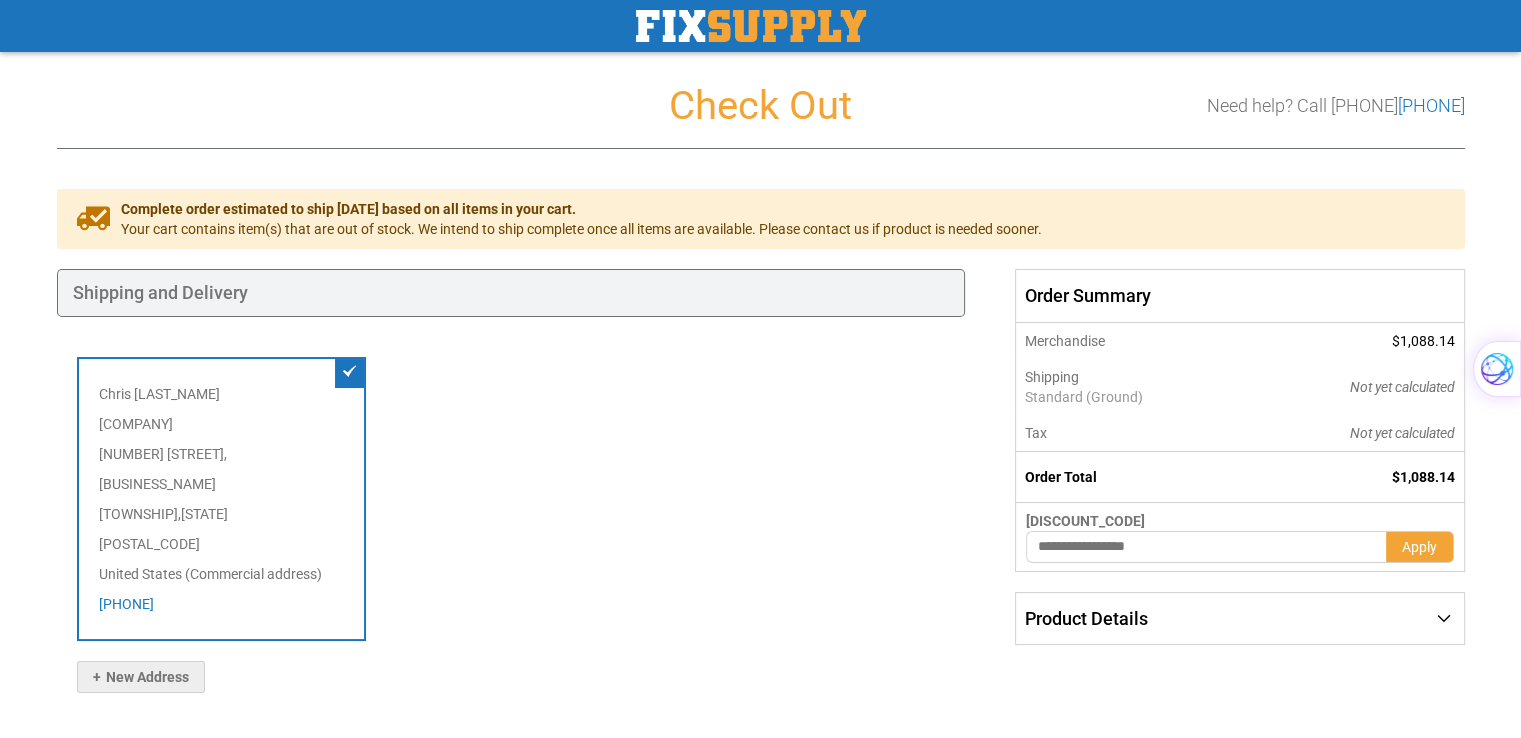 click on "[FIRST_NAME]
[LAST_NAME]
[COMPANY]
[NUMBER] [STREET], [BUSINESS_NAME]
[CITY],  [STATE] [POSTAL_CODE]
[COUNTRY]
([ADDRESS_TYPE])
[PHONE]
Edit" at bounding box center (511, 509) 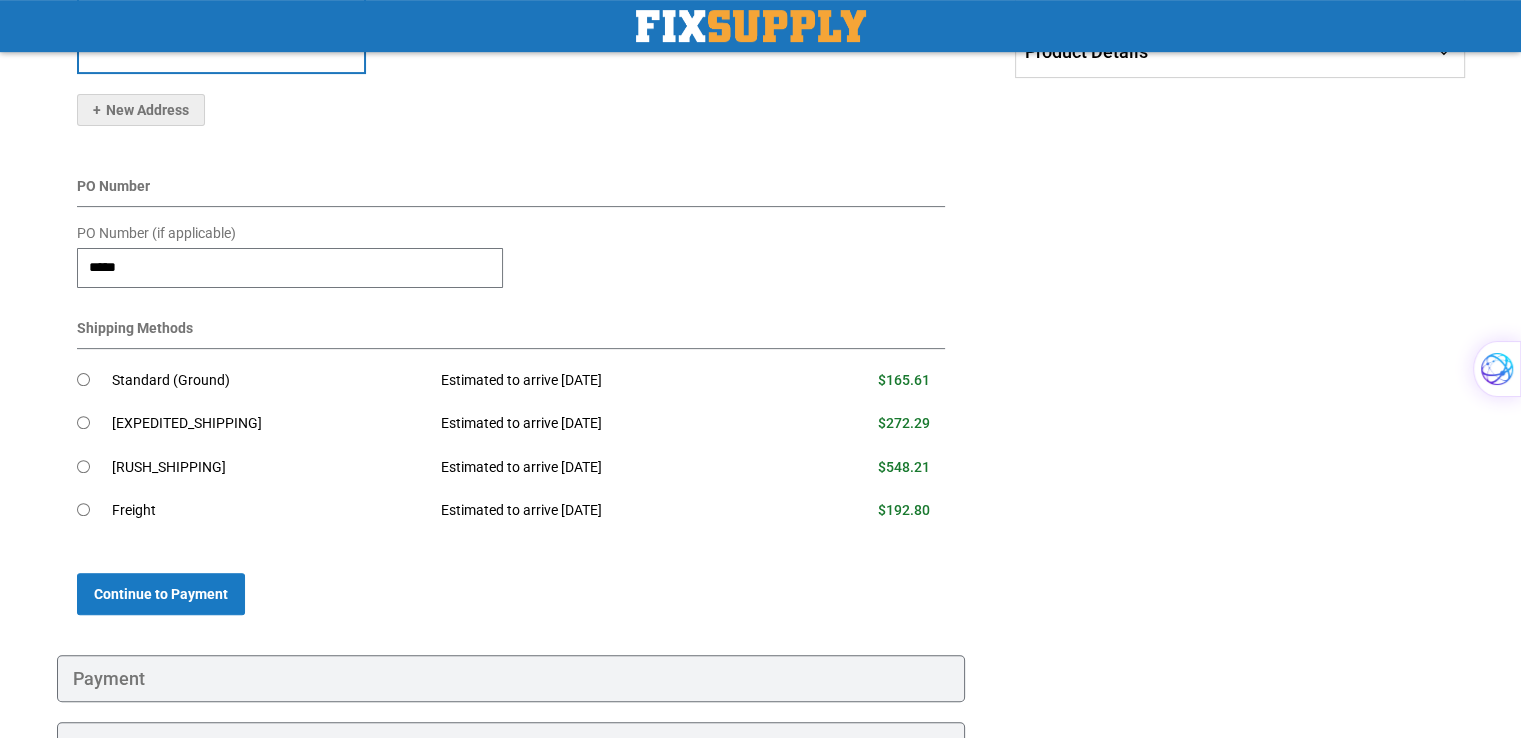 scroll, scrollTop: 634, scrollLeft: 0, axis: vertical 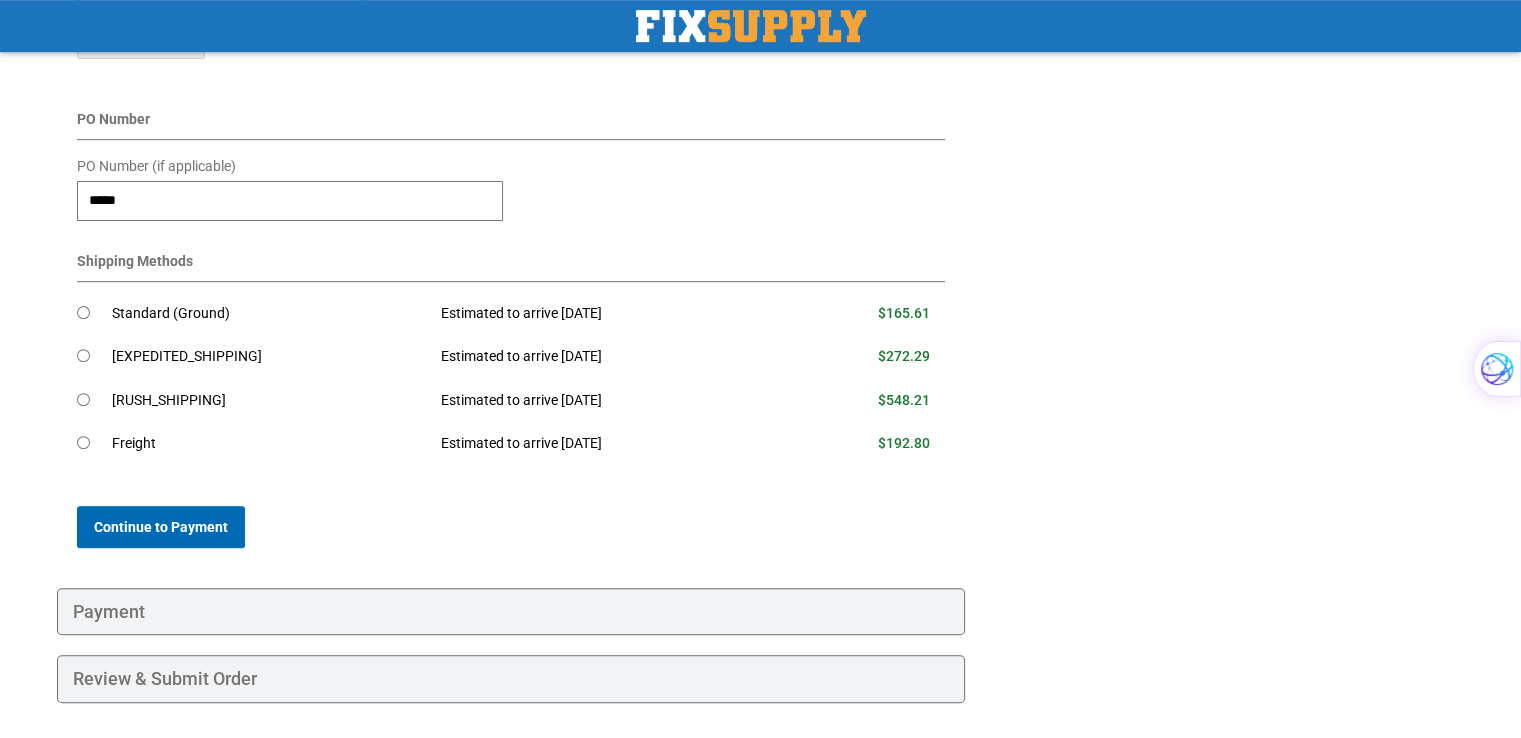 click on "Continue to Payment" at bounding box center (161, 527) 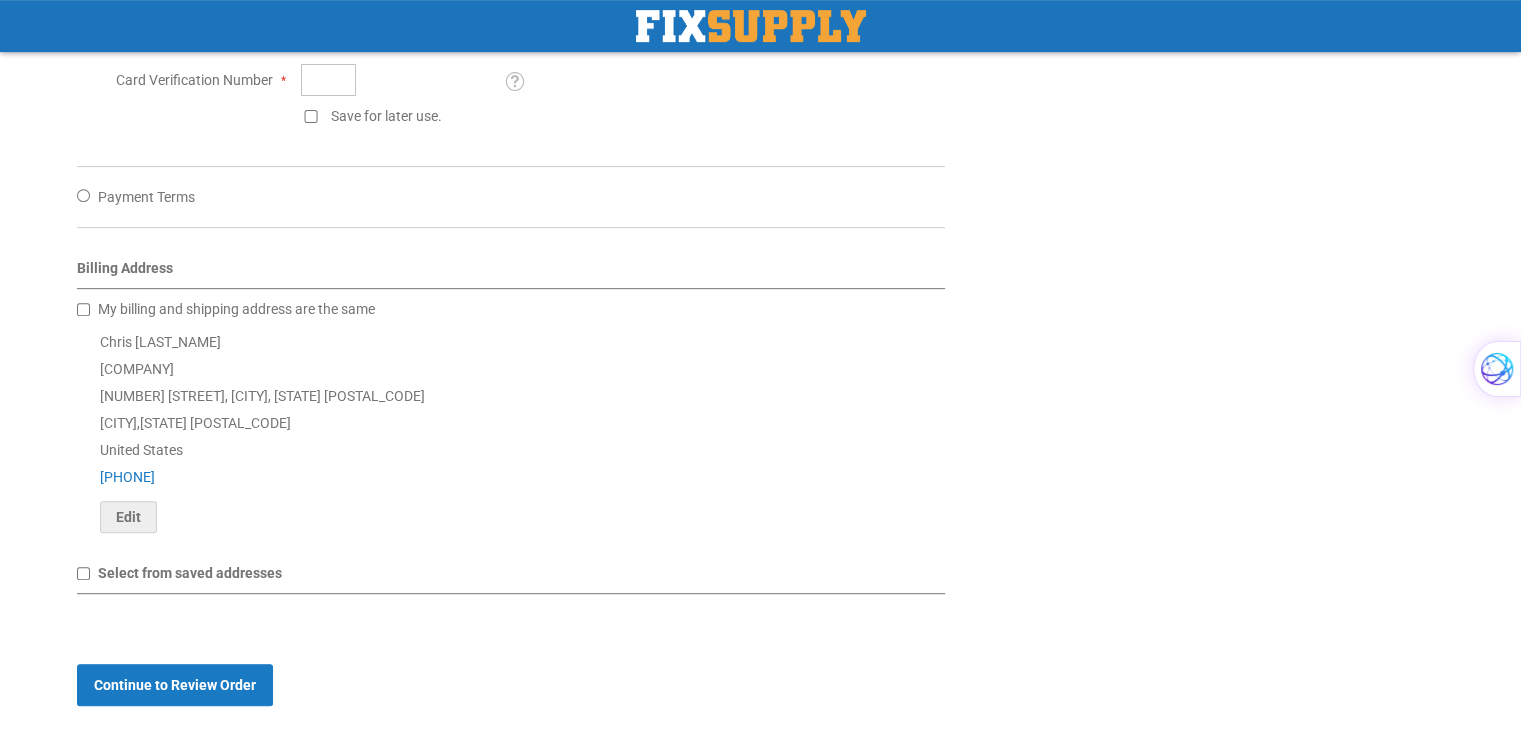 scroll, scrollTop: 800, scrollLeft: 0, axis: vertical 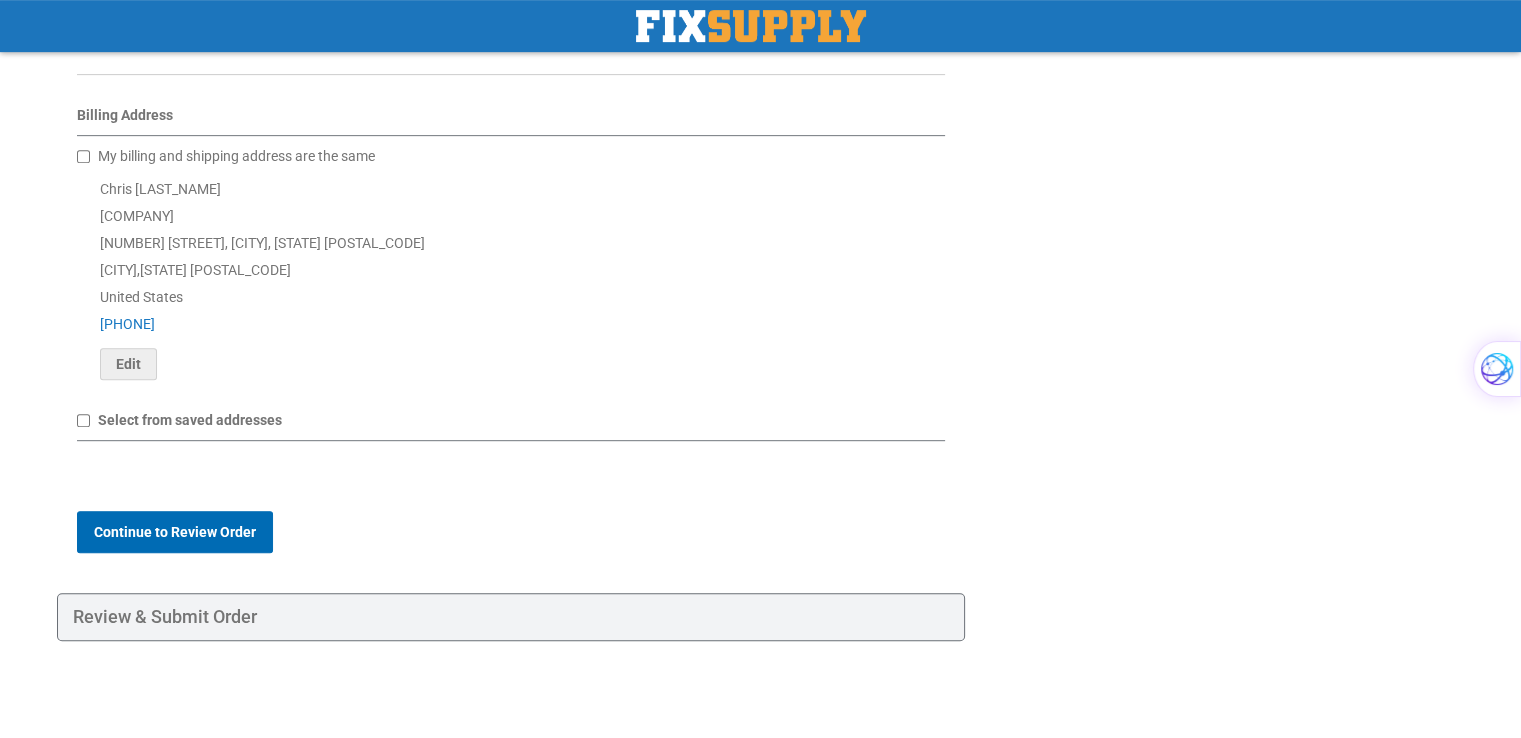 click on "Continue to Review Order" at bounding box center (175, 532) 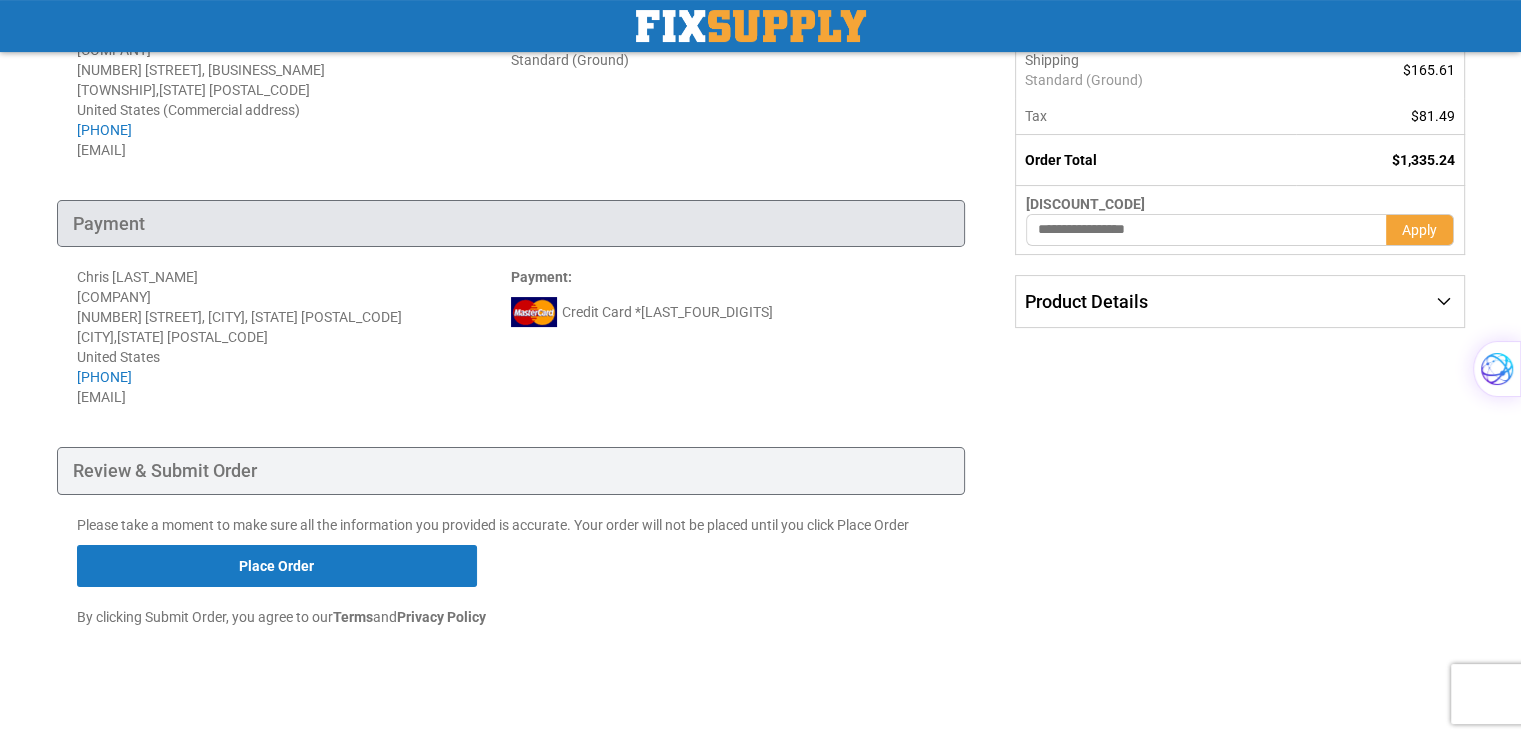 scroll, scrollTop: 335, scrollLeft: 0, axis: vertical 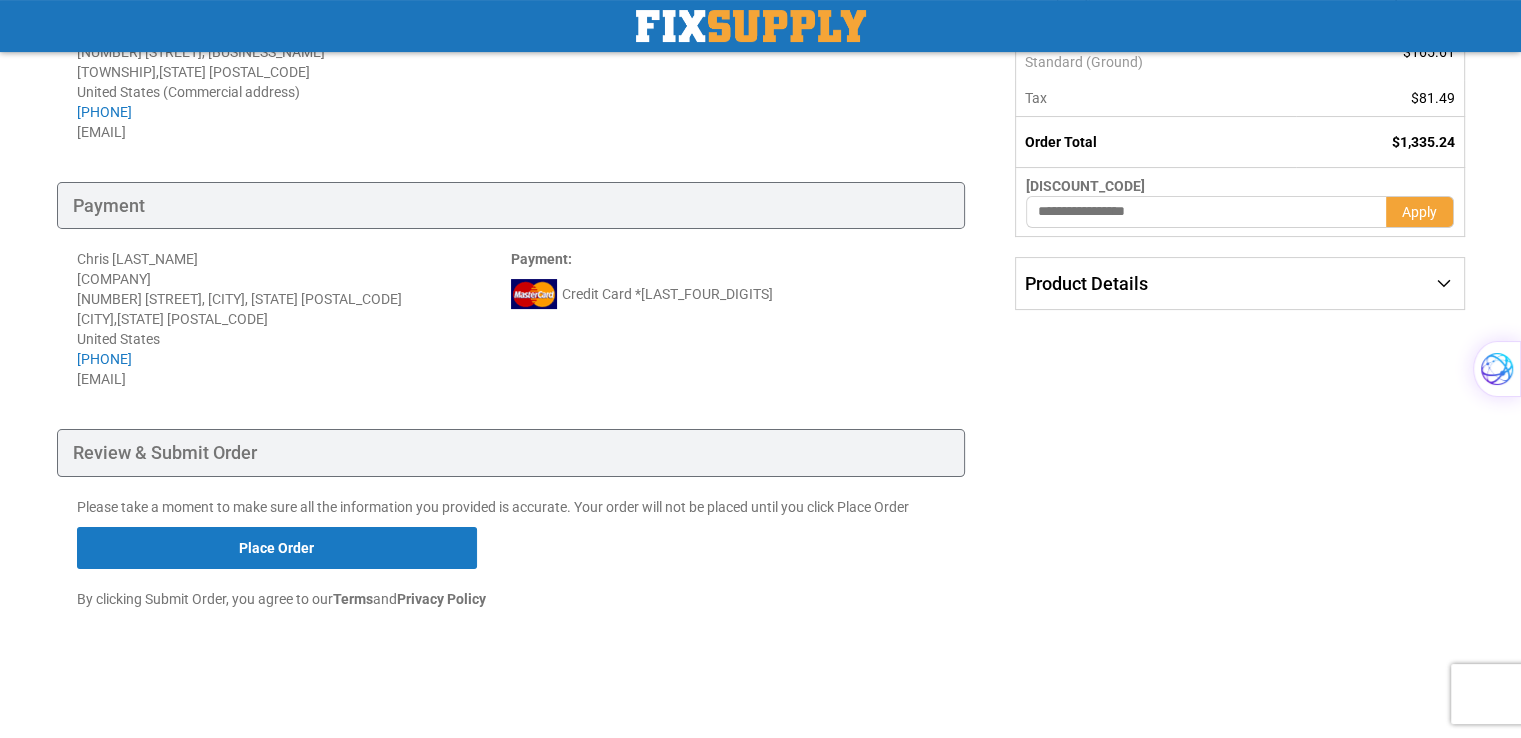 click on "Review & Submit Order" at bounding box center [511, 453] 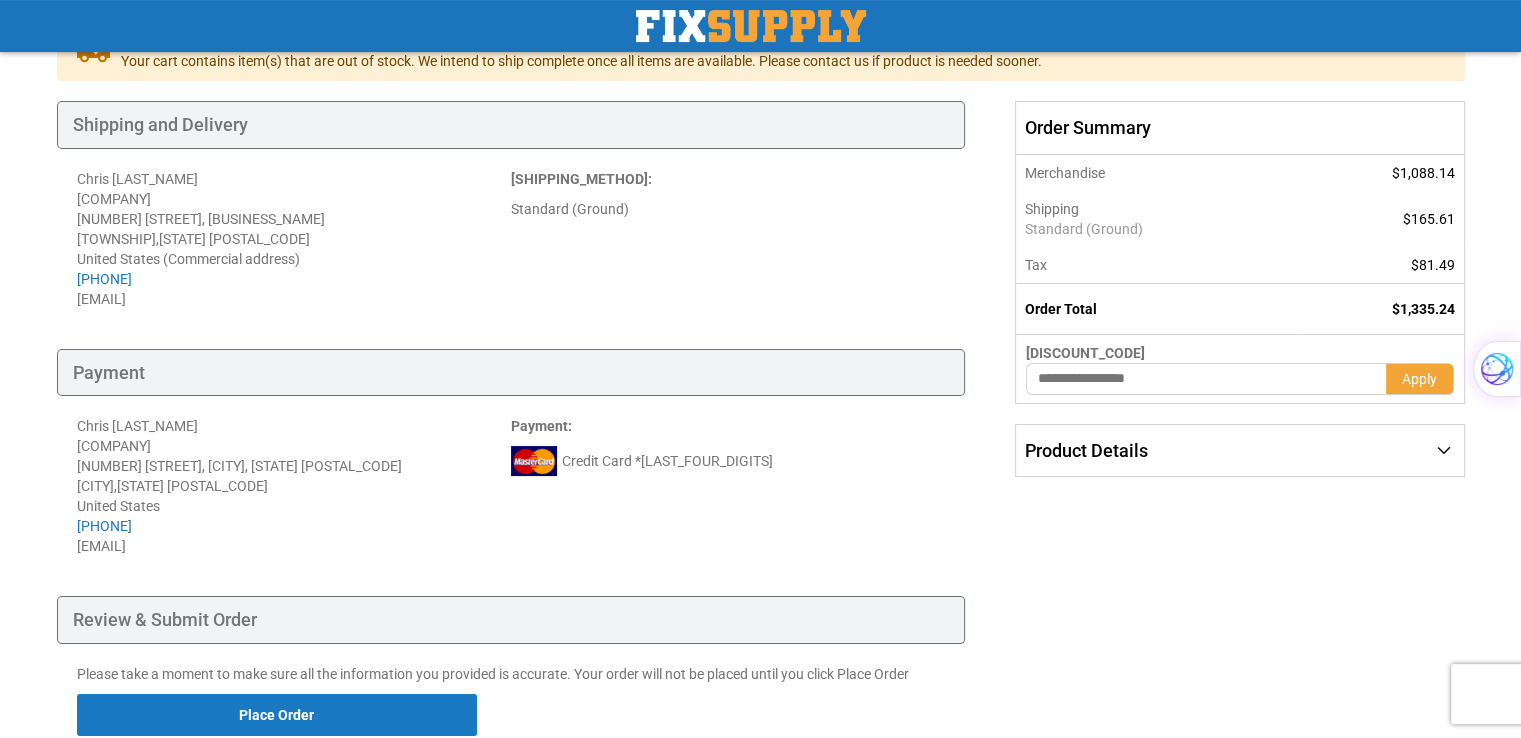 scroll, scrollTop: 335, scrollLeft: 0, axis: vertical 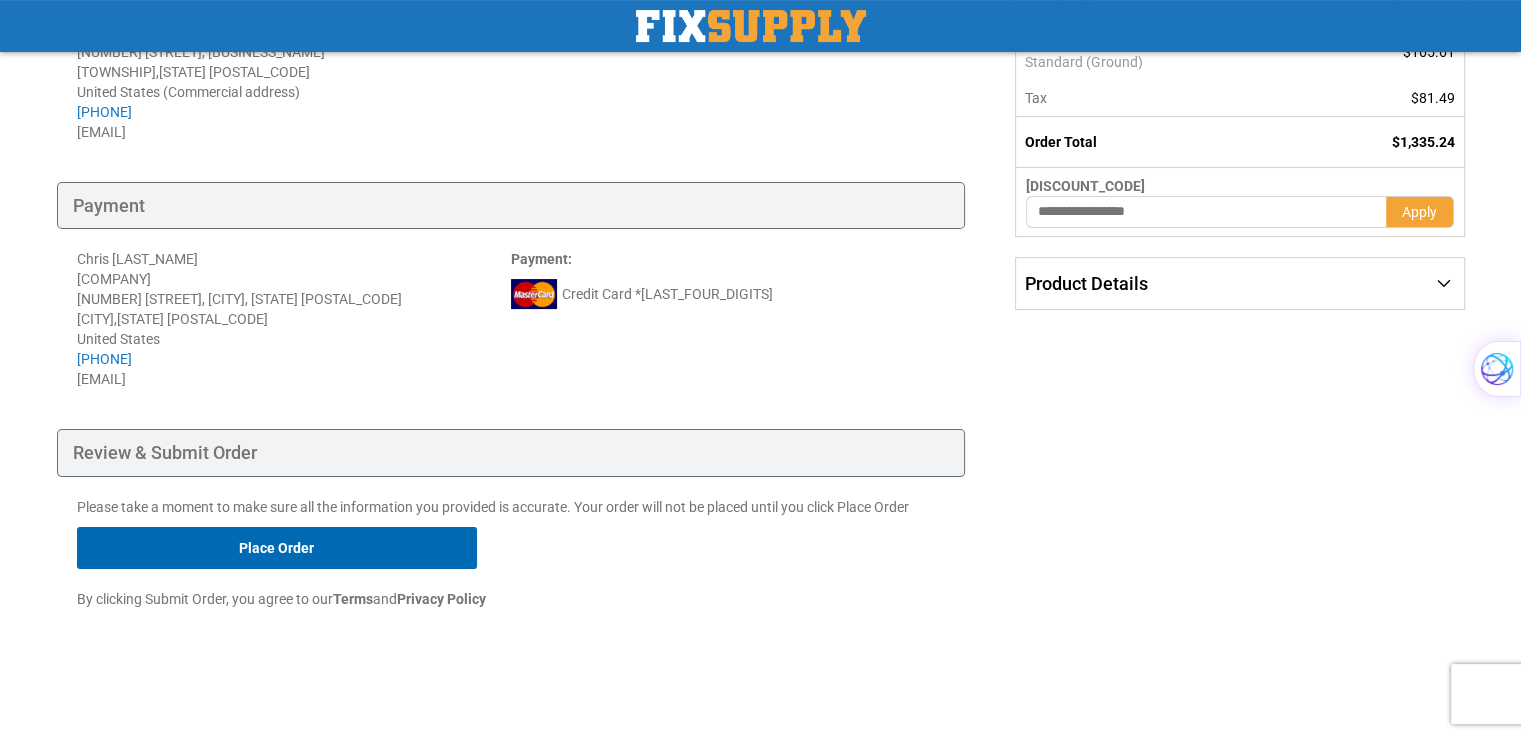 click on "Place Order" at bounding box center [277, 548] 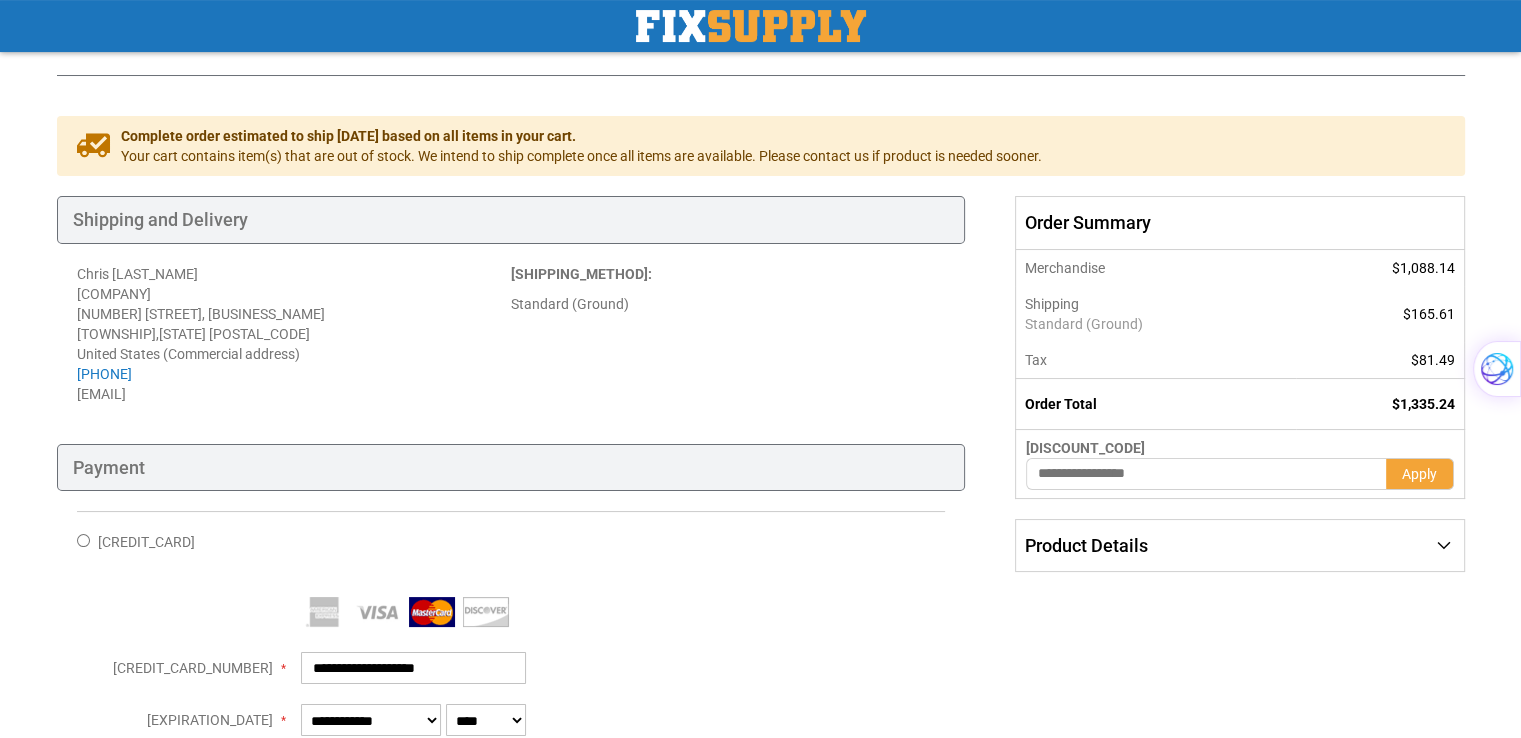 scroll, scrollTop: 0, scrollLeft: 0, axis: both 